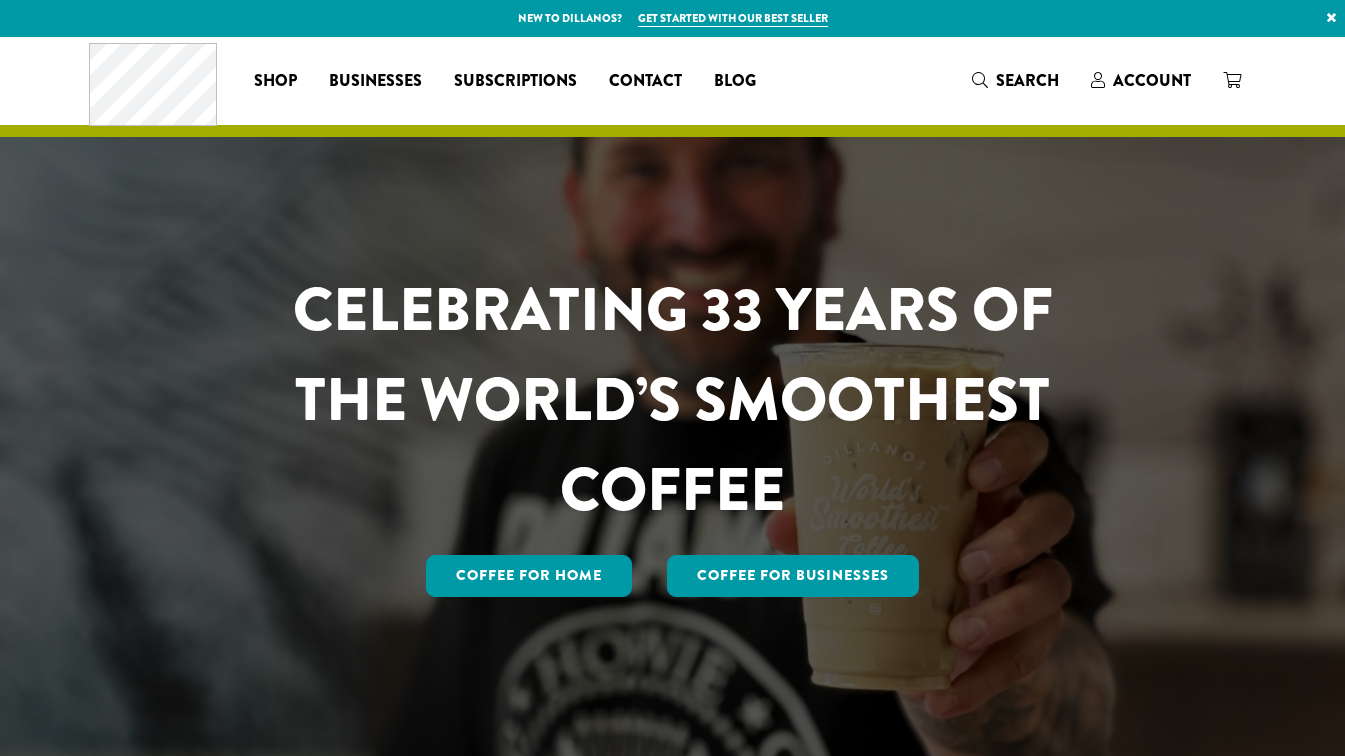 scroll, scrollTop: 0, scrollLeft: 0, axis: both 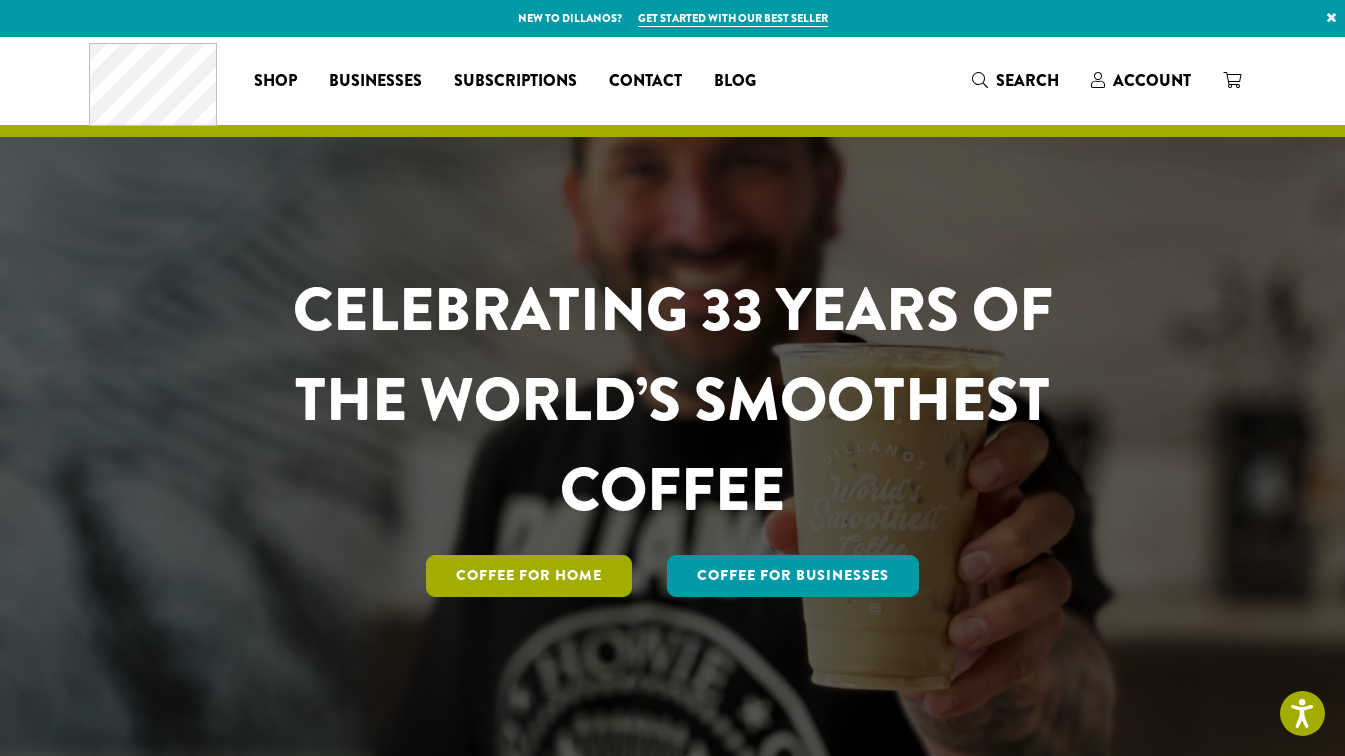 click on "Coffee for Home" at bounding box center [529, 576] 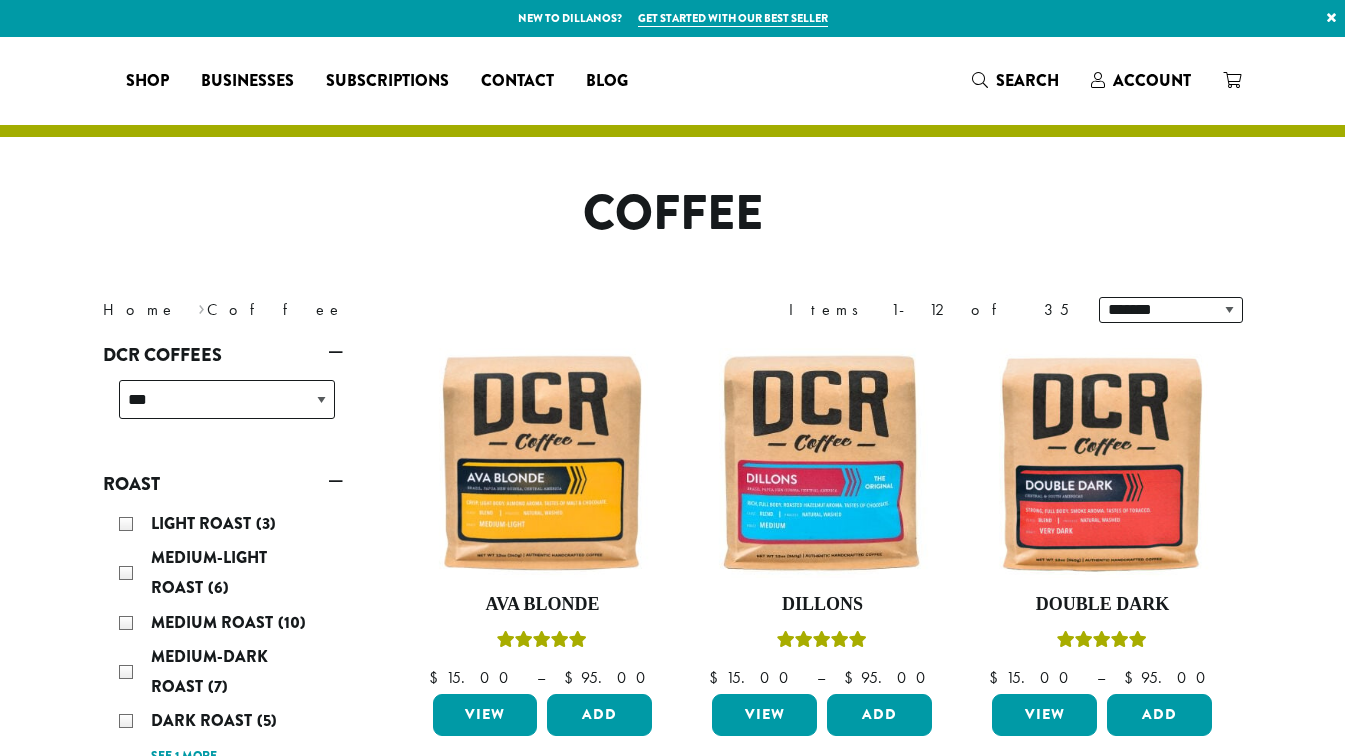 scroll, scrollTop: 0, scrollLeft: 0, axis: both 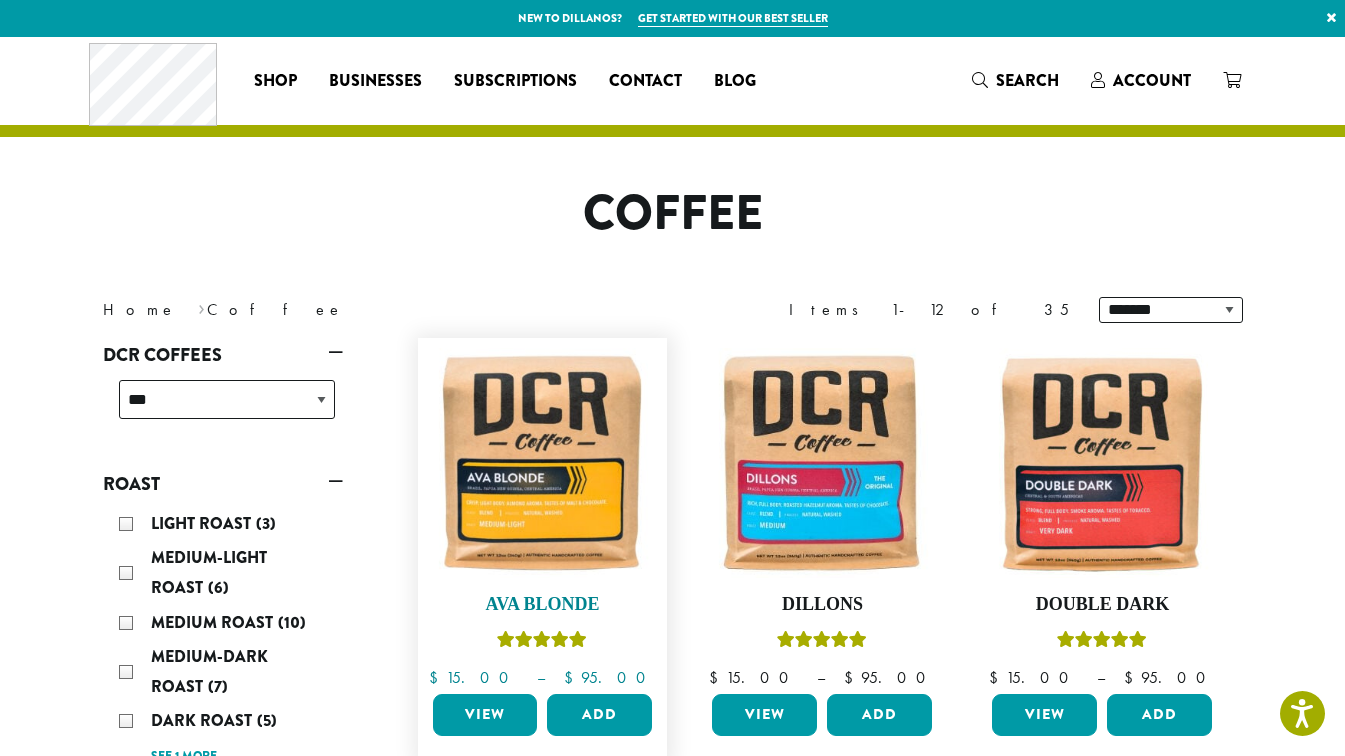 click at bounding box center (542, 463) 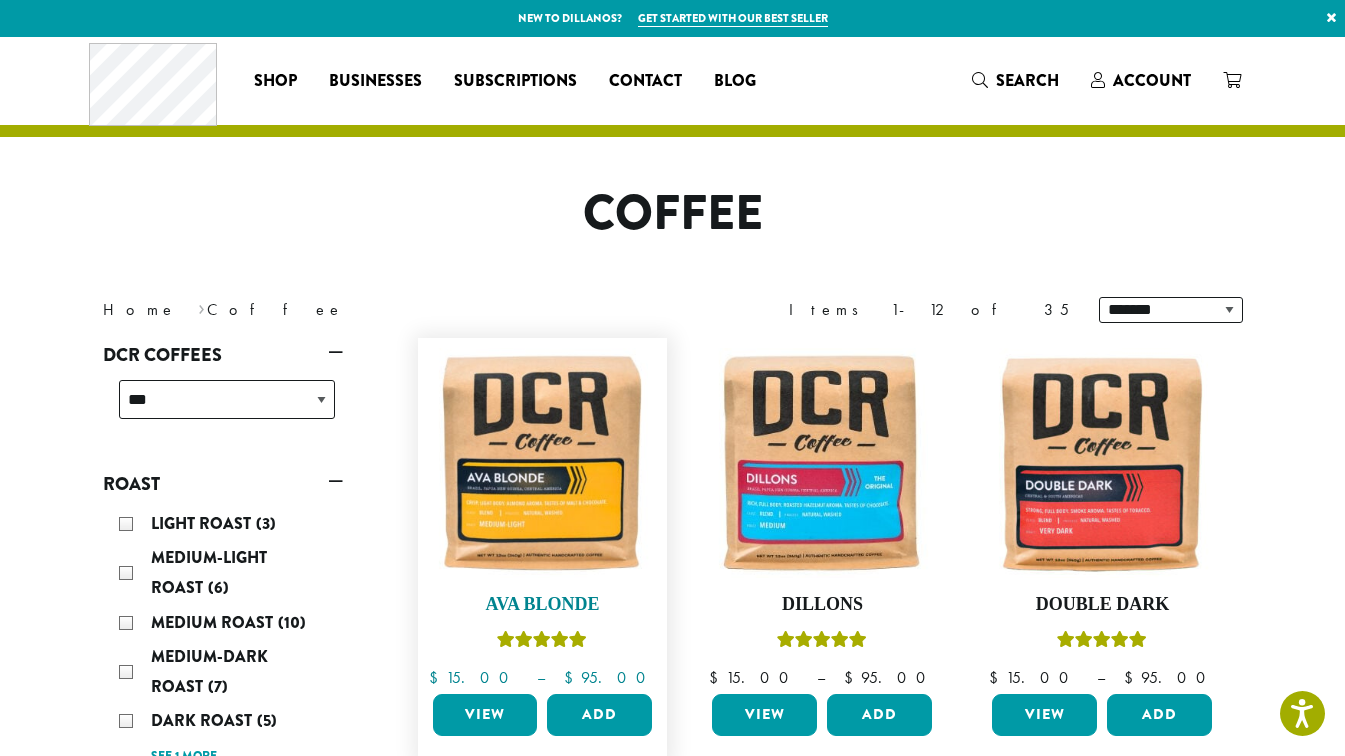 scroll, scrollTop: 143, scrollLeft: 0, axis: vertical 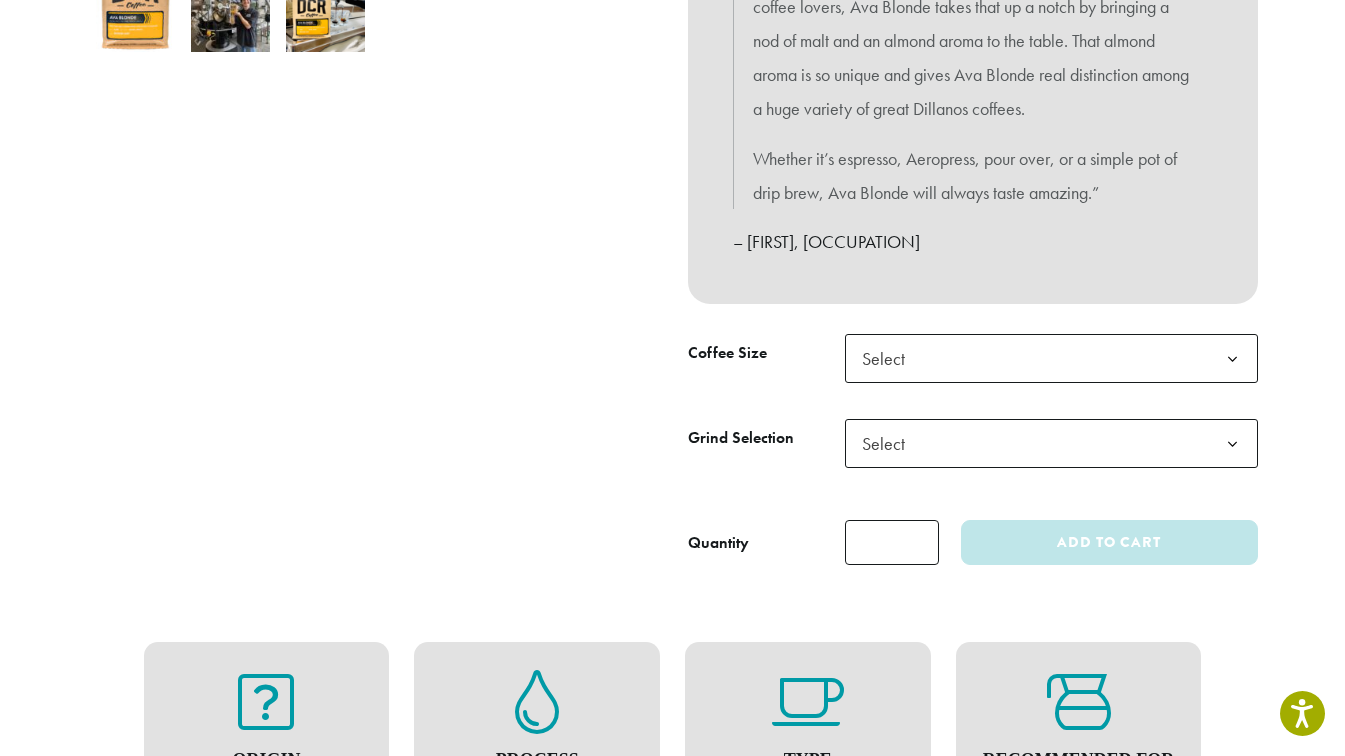 click on "Select" 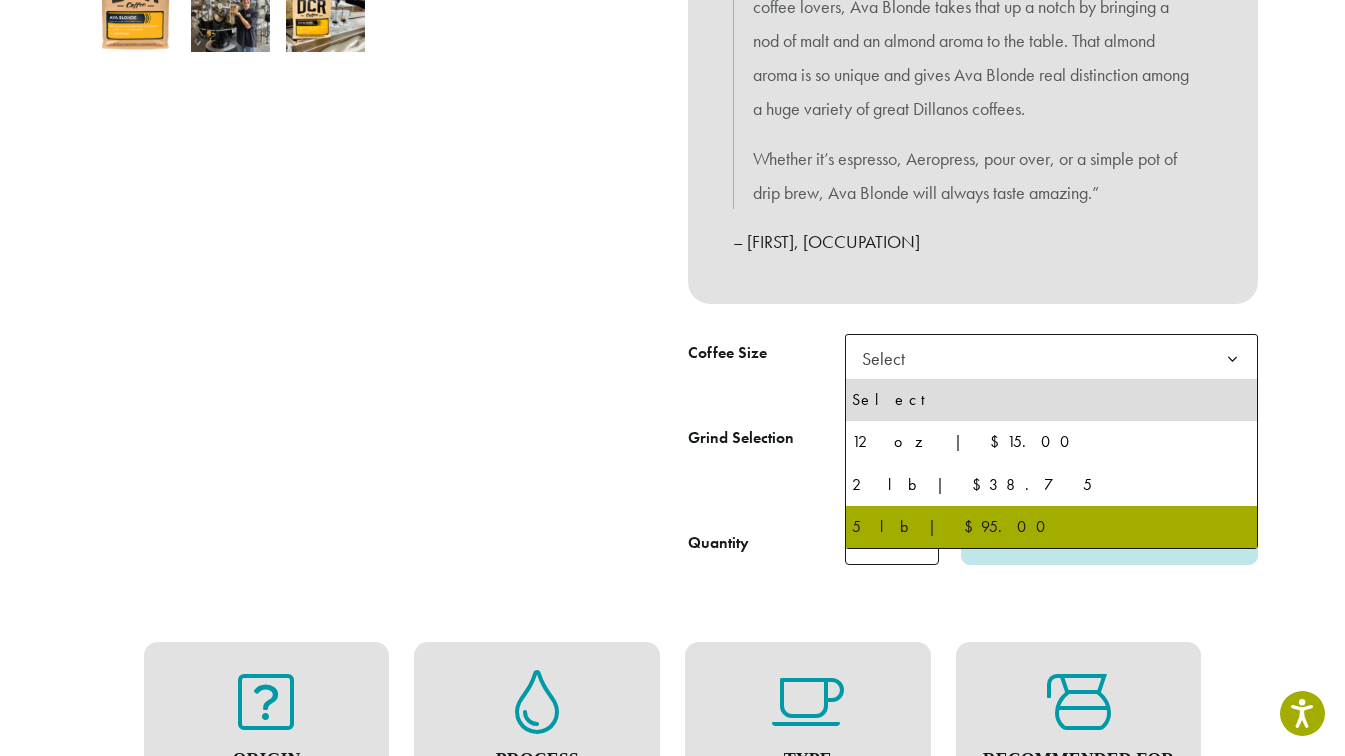 select on "**********" 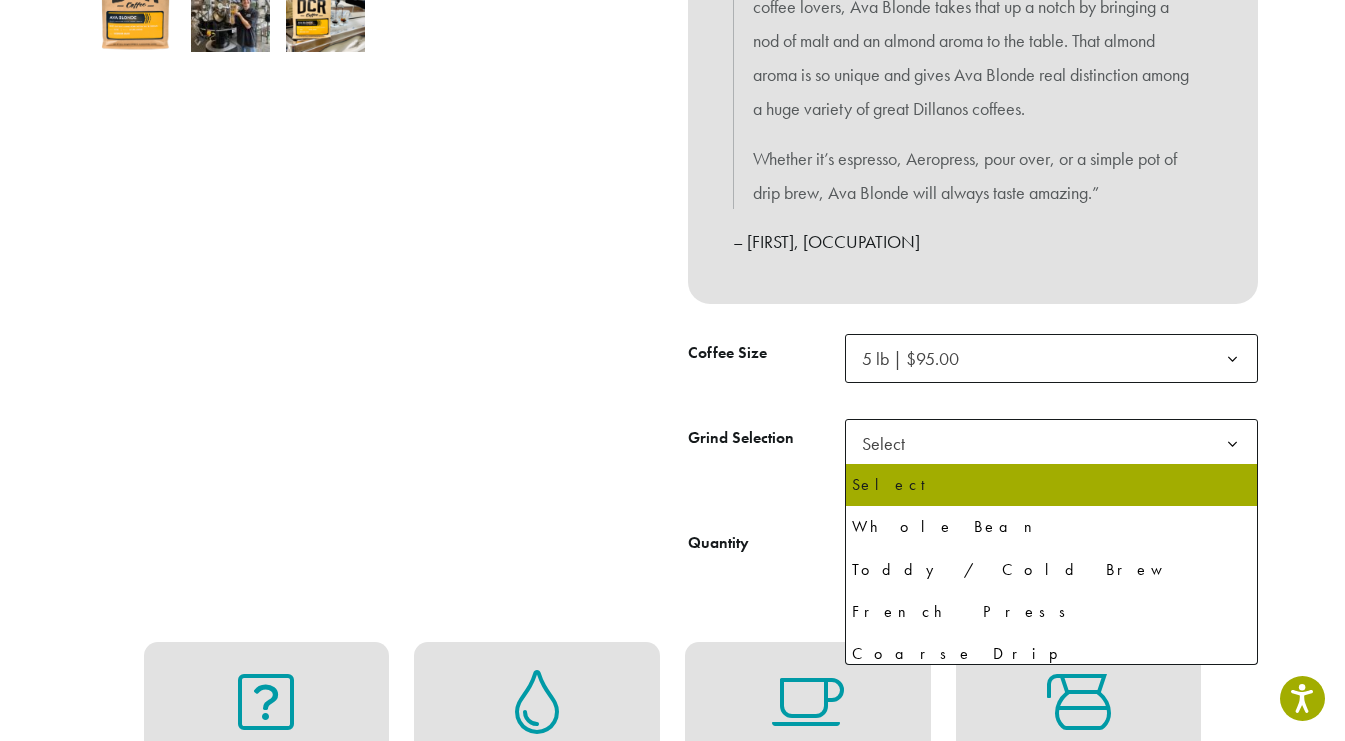 click on "Select" 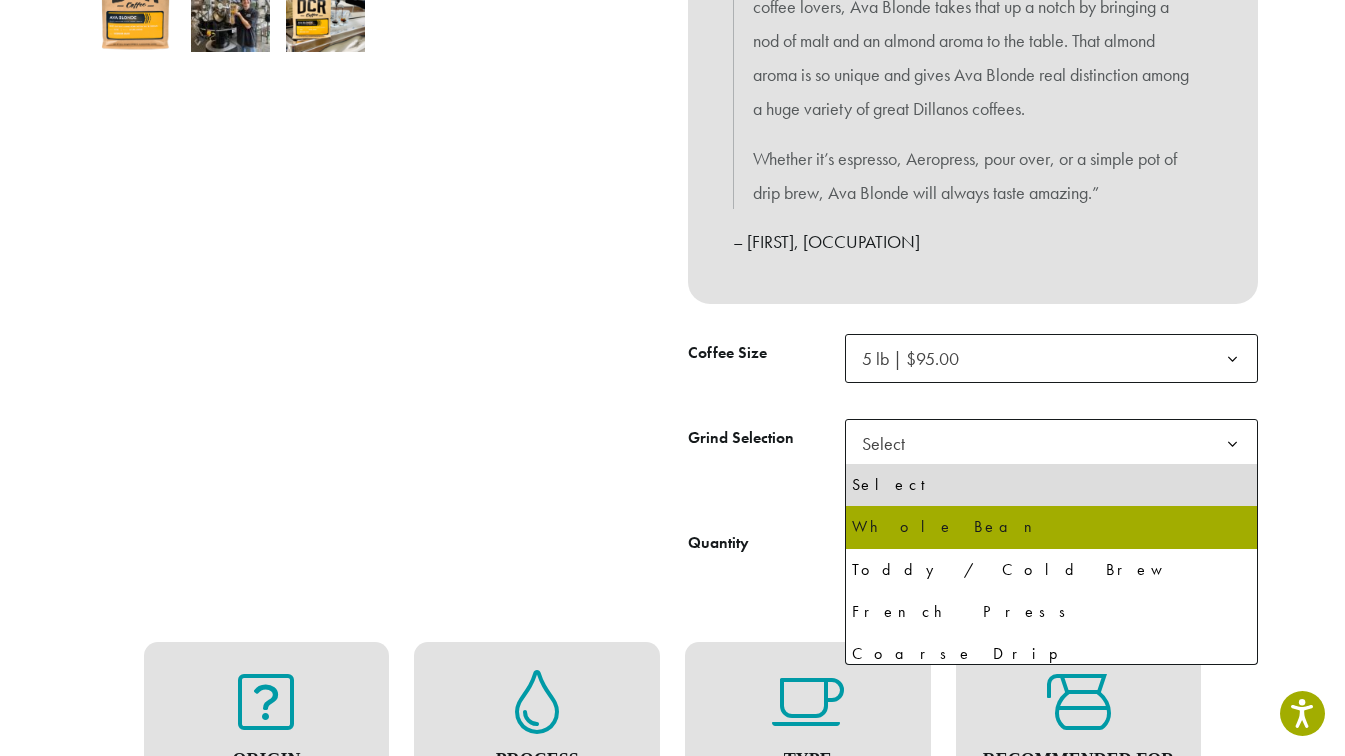 select on "**********" 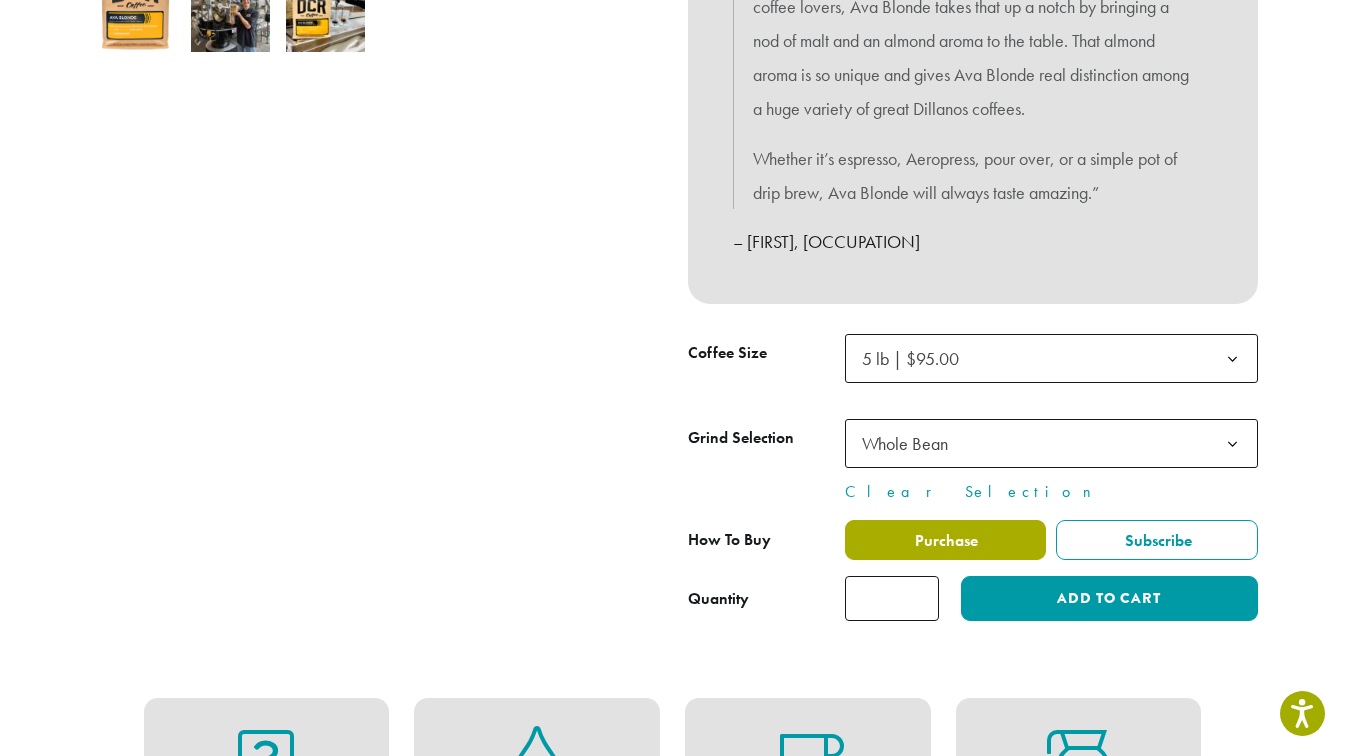 click on "Purchase" 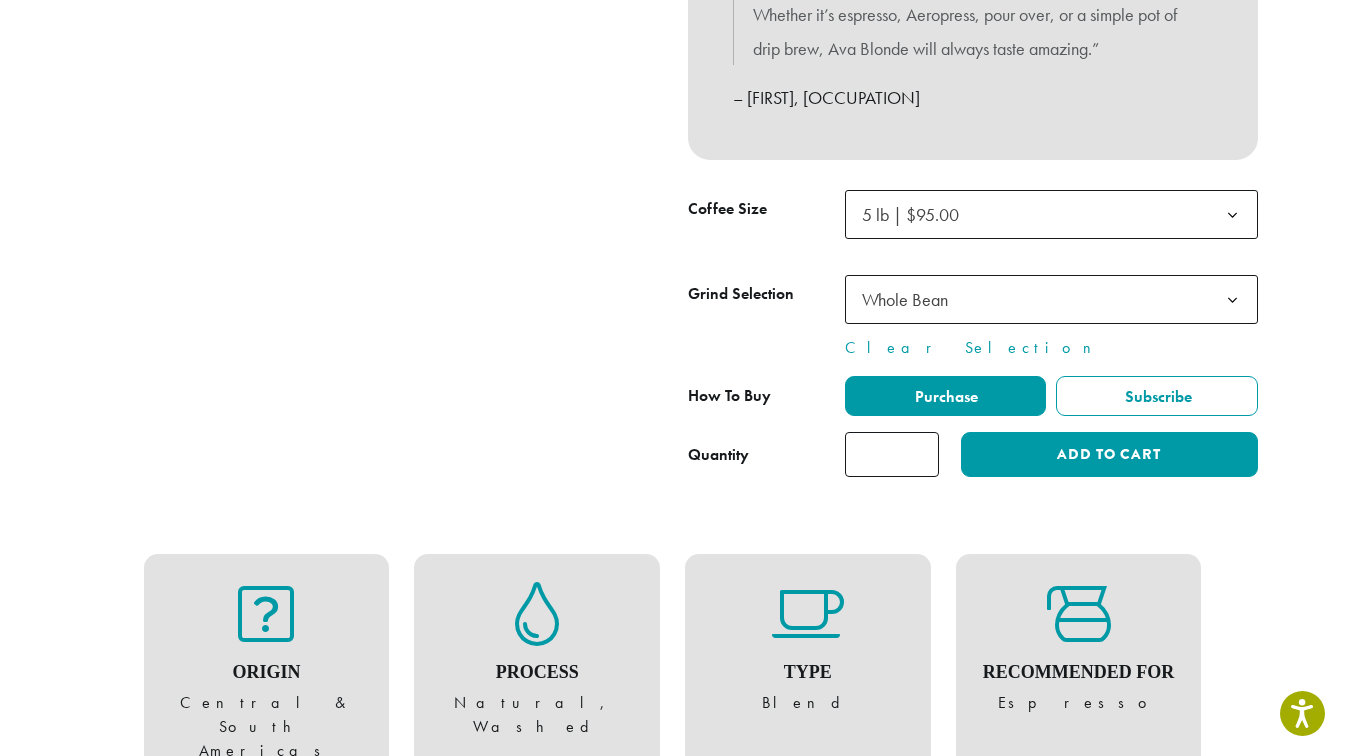 scroll, scrollTop: 908, scrollLeft: 0, axis: vertical 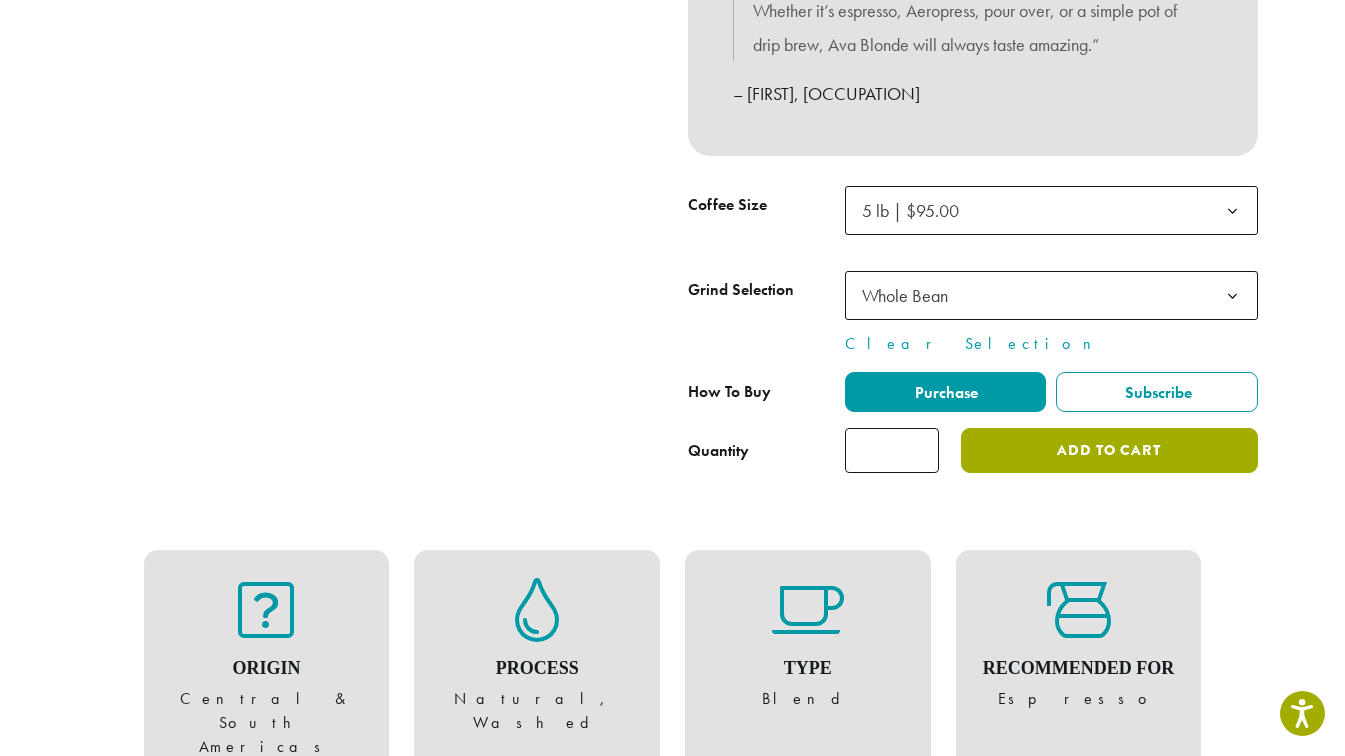 click on "Add to cart" 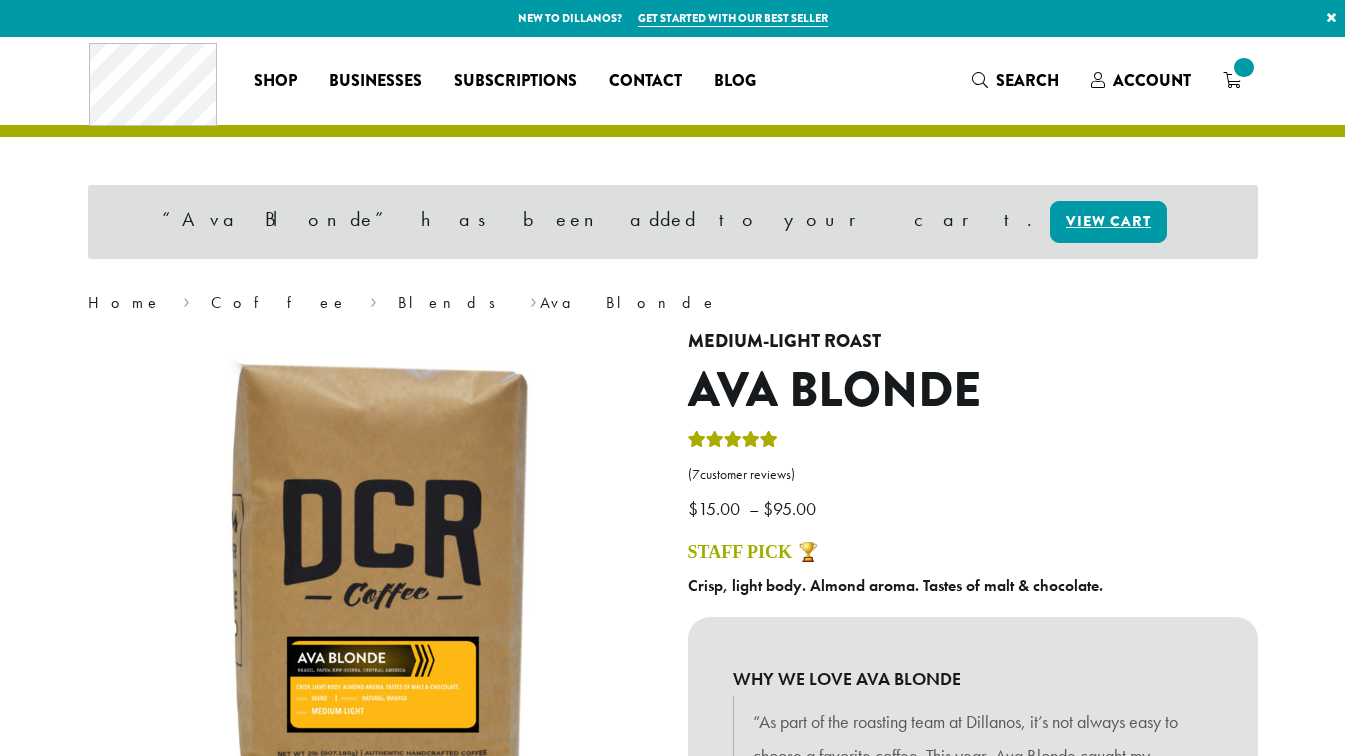 scroll, scrollTop: 0, scrollLeft: 0, axis: both 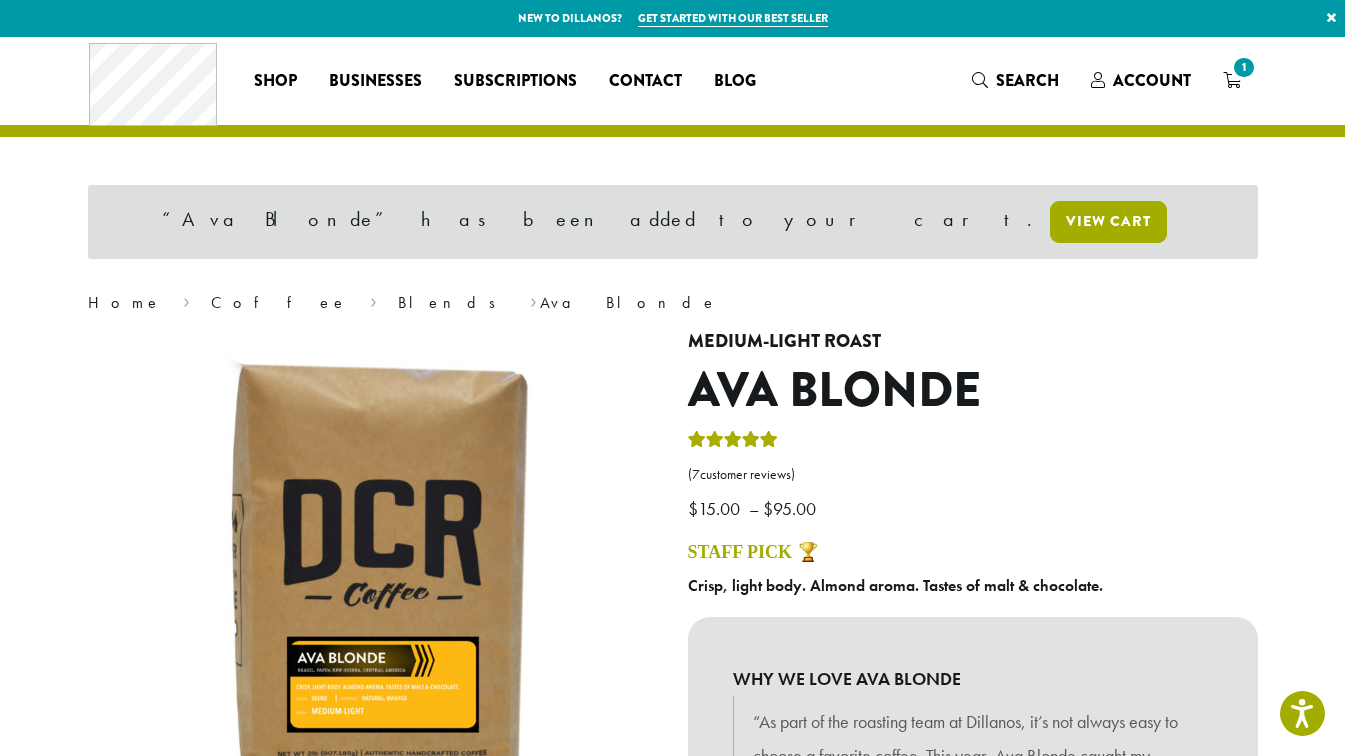 click on "View cart" at bounding box center [1108, 222] 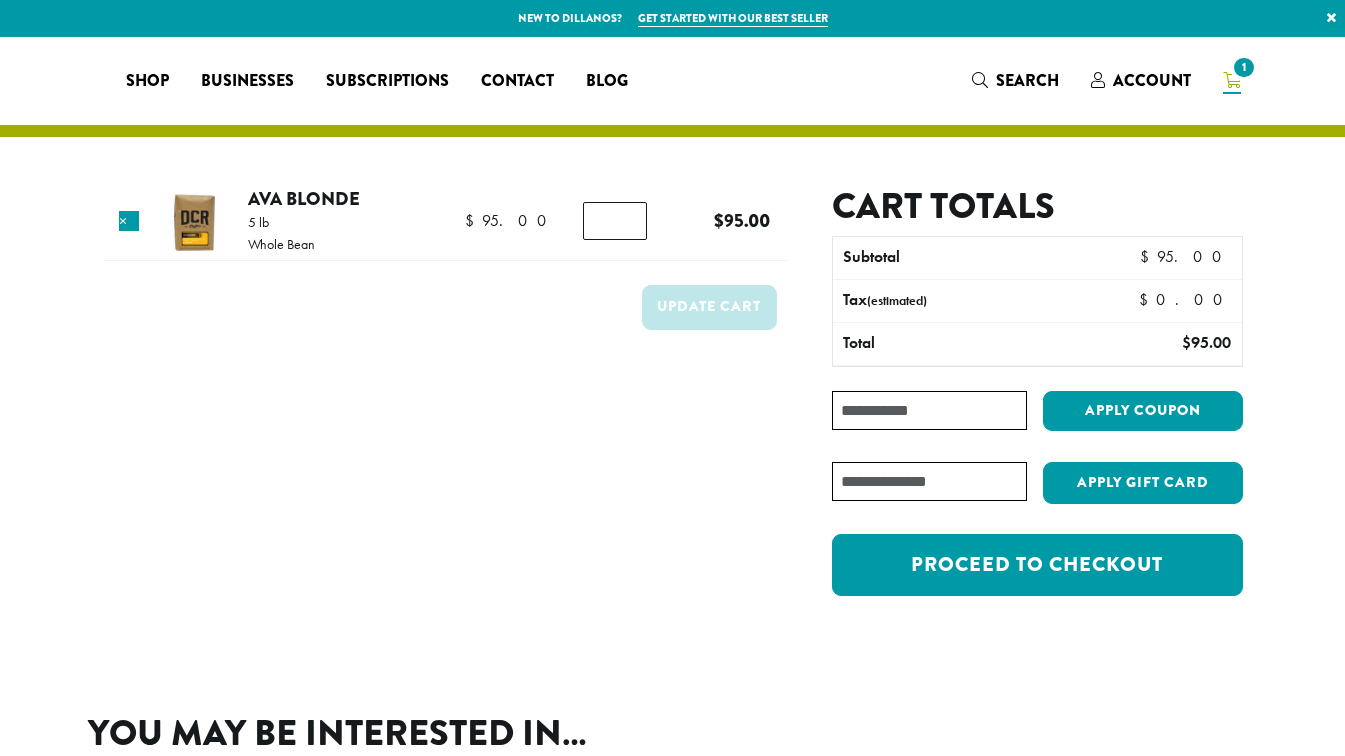 scroll, scrollTop: 0, scrollLeft: 0, axis: both 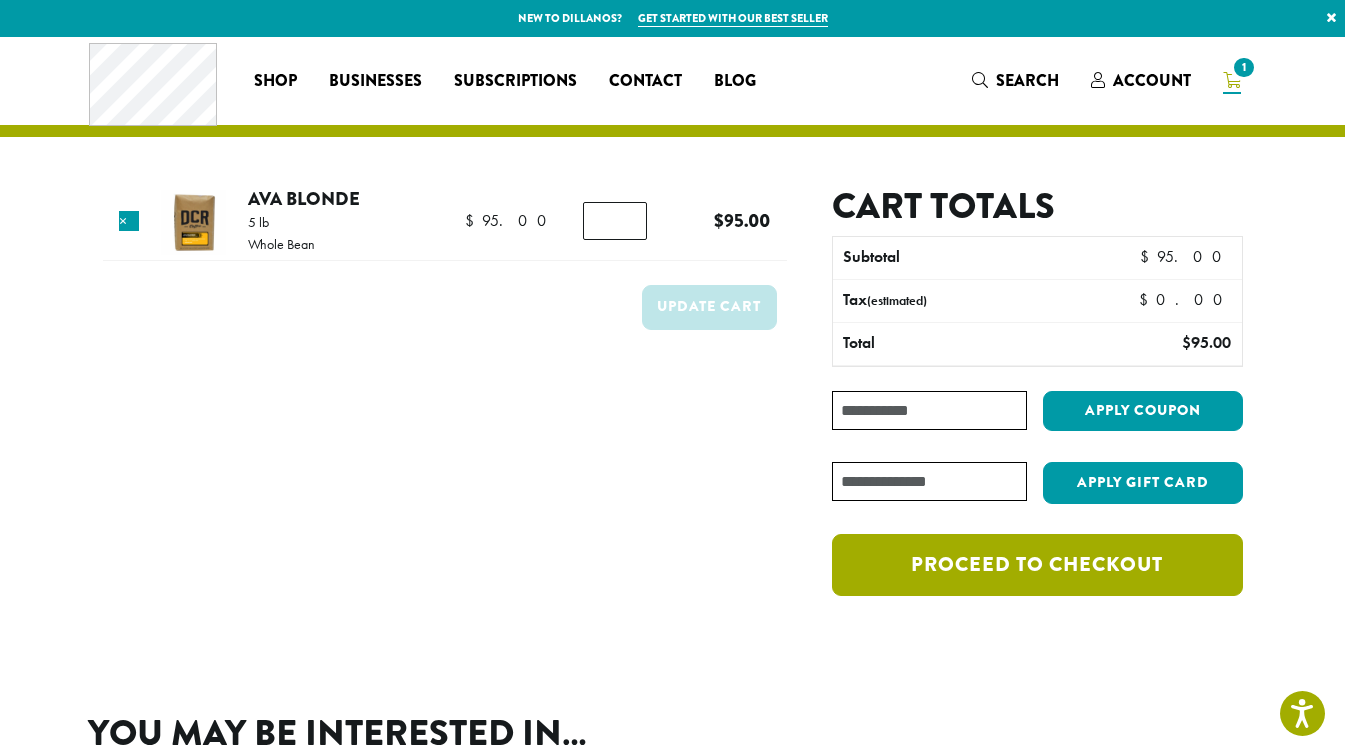 click on "Proceed to checkout" at bounding box center (1037, 565) 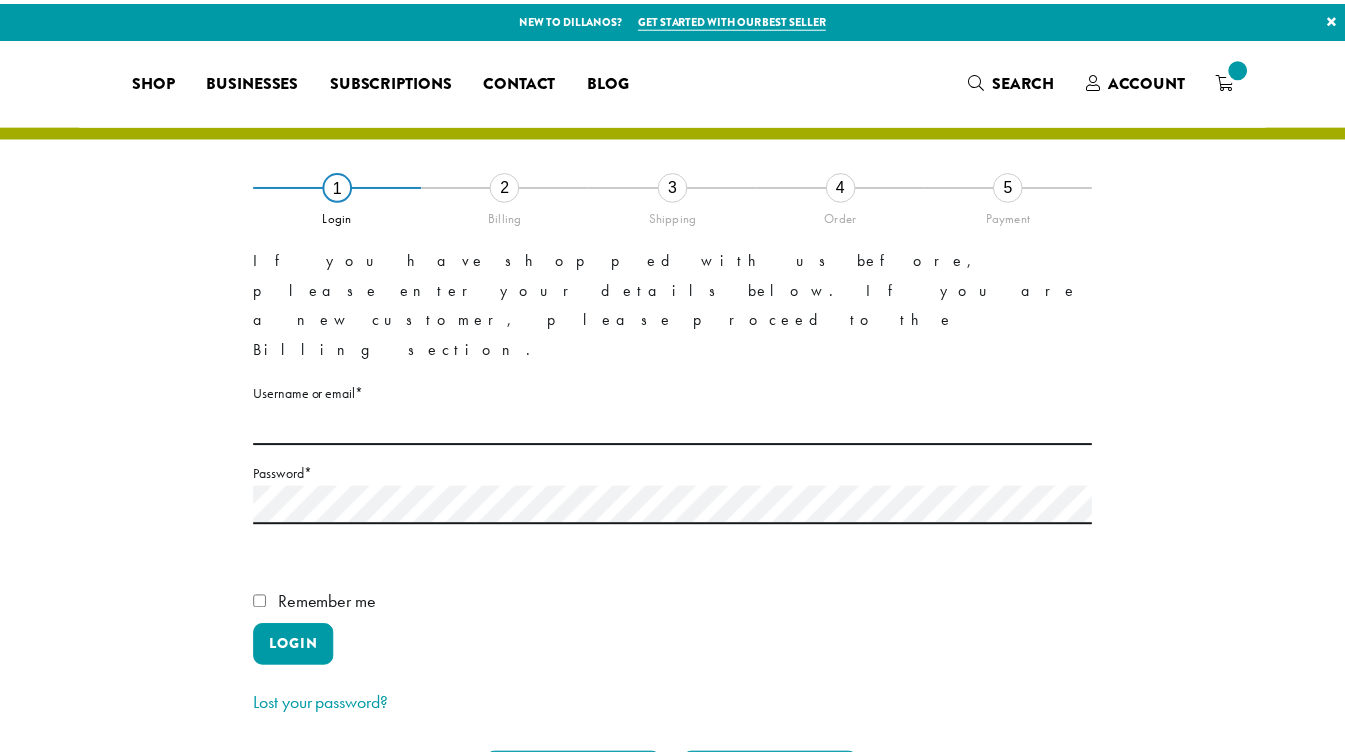 scroll, scrollTop: 0, scrollLeft: 0, axis: both 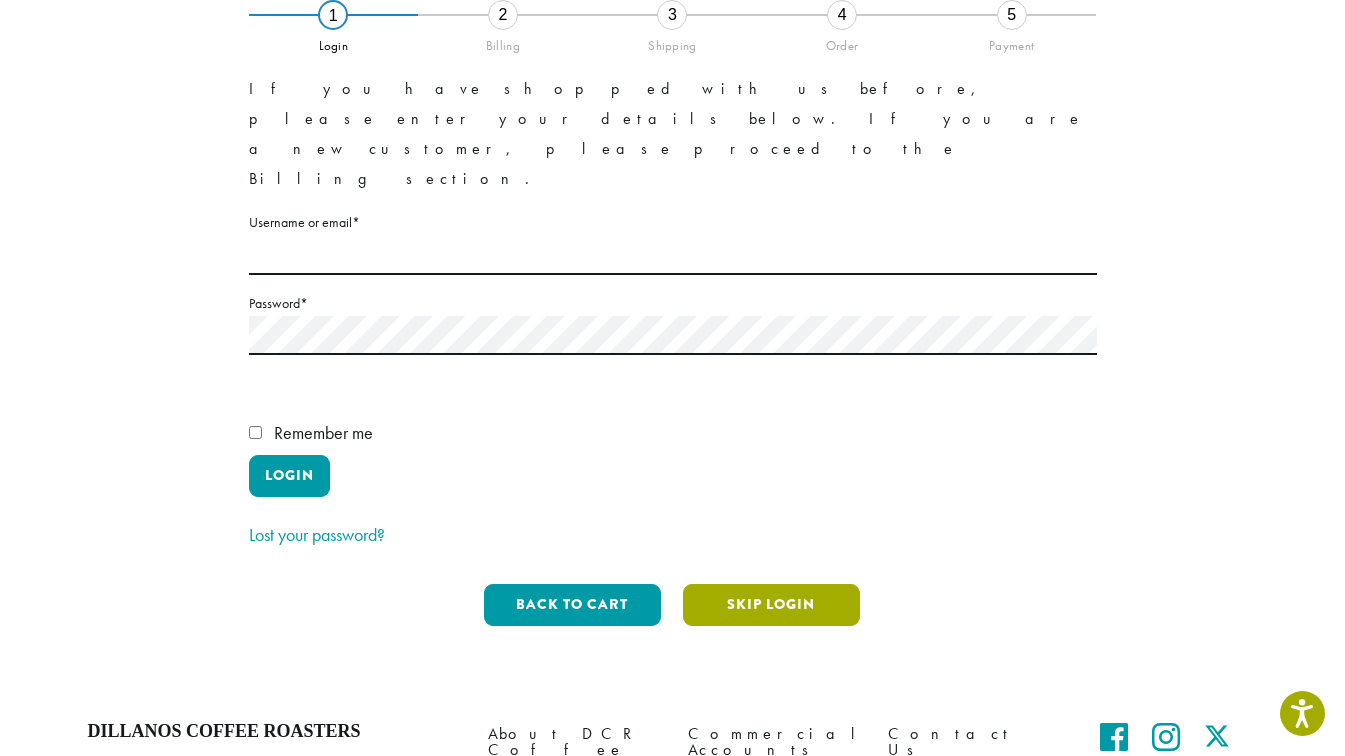 click on "Skip Login" at bounding box center (771, 605) 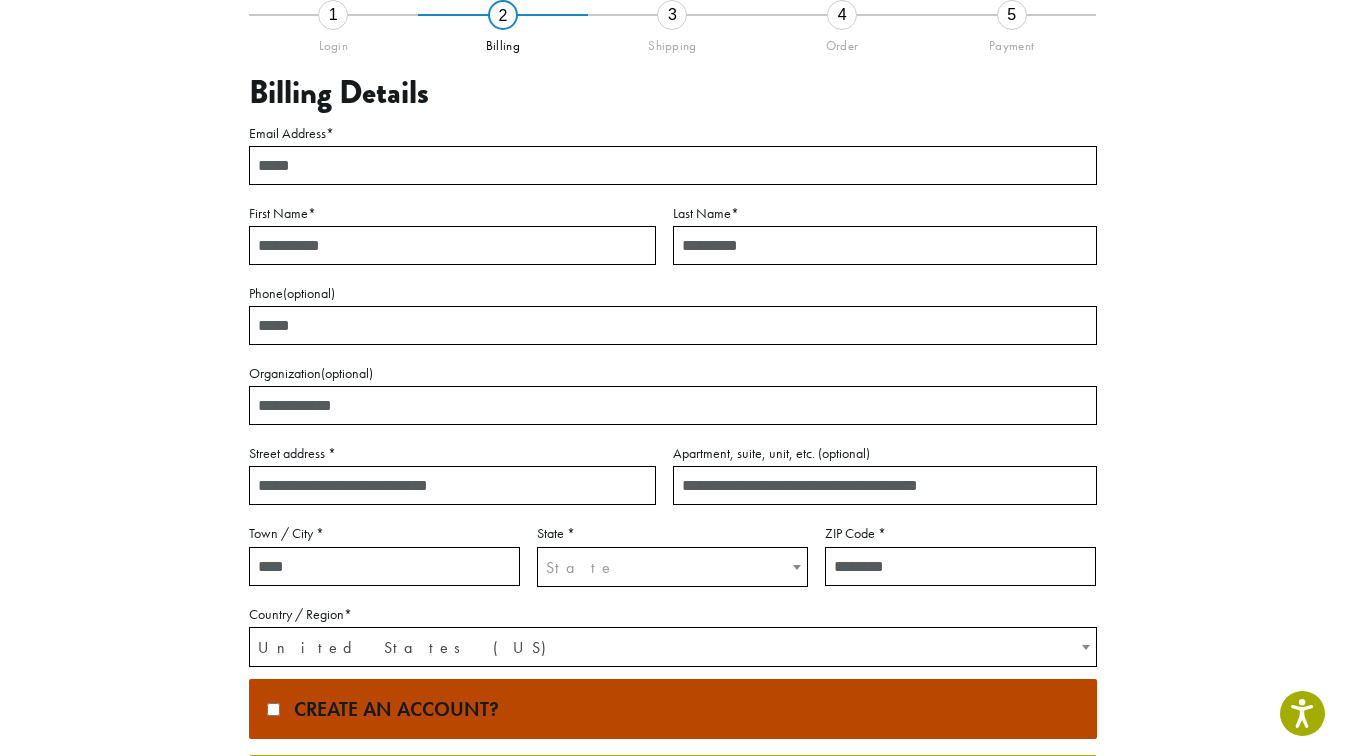 click on "Email Address  *" at bounding box center (673, 165) 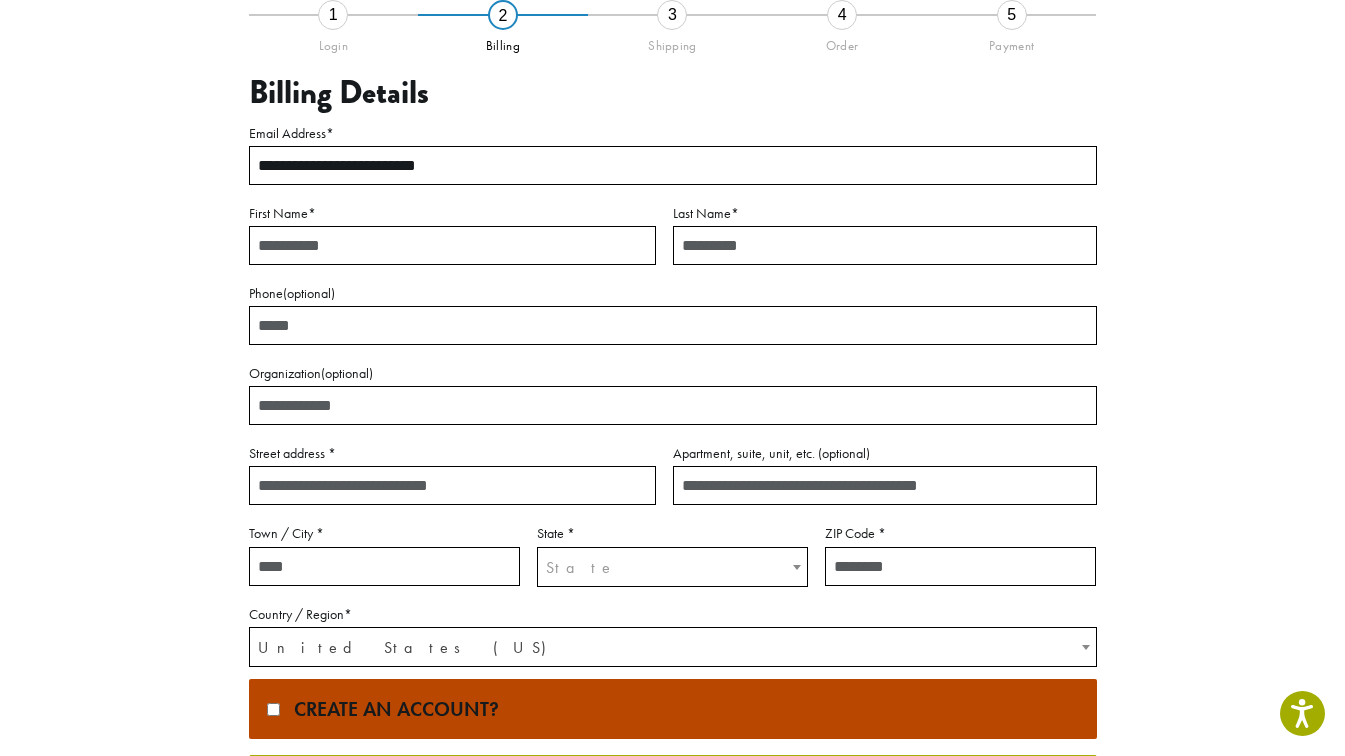 type on "**********" 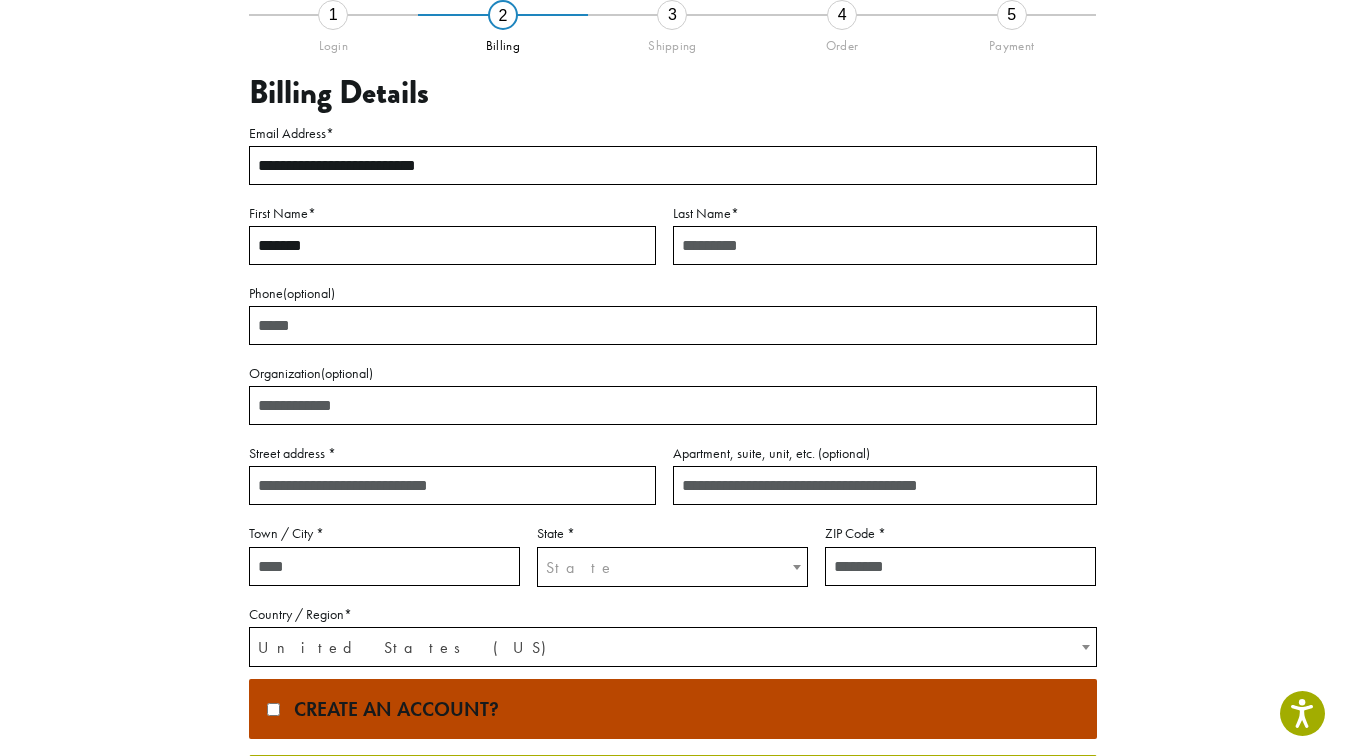 type on "*******" 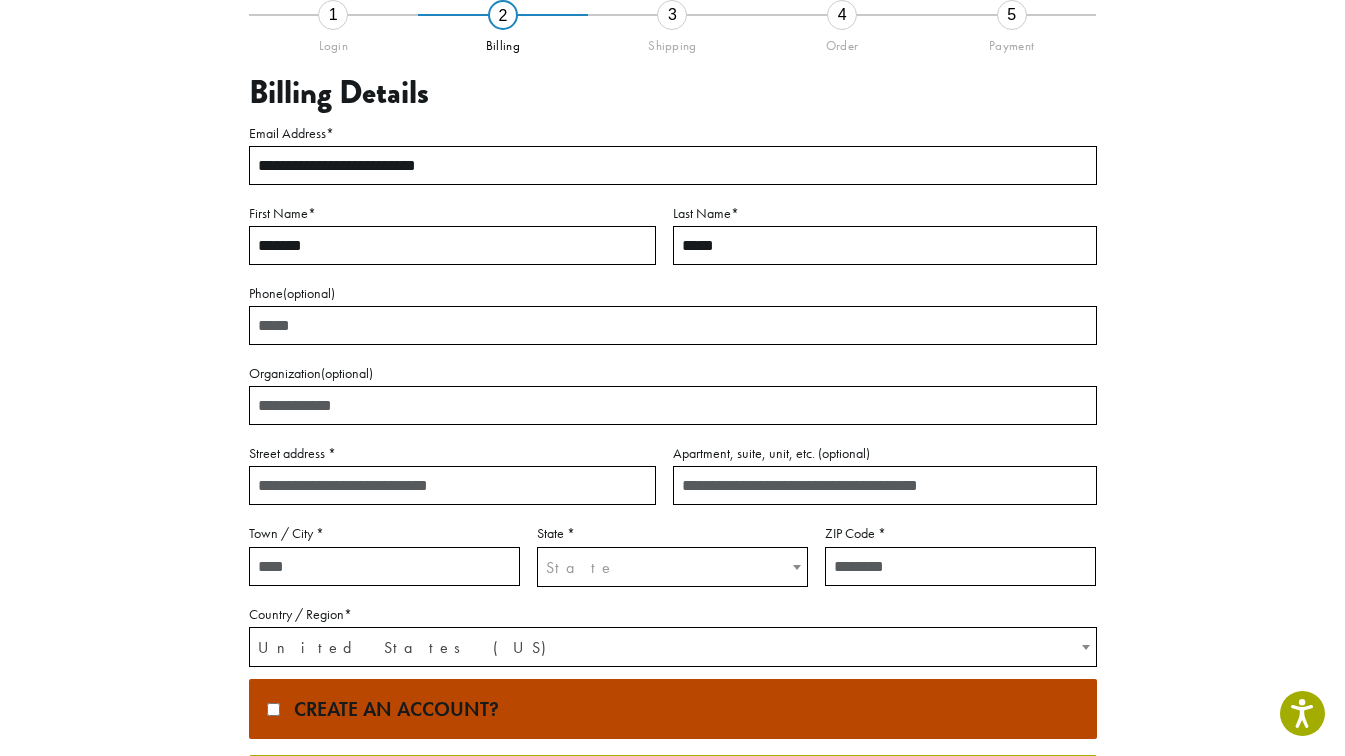 type on "*****" 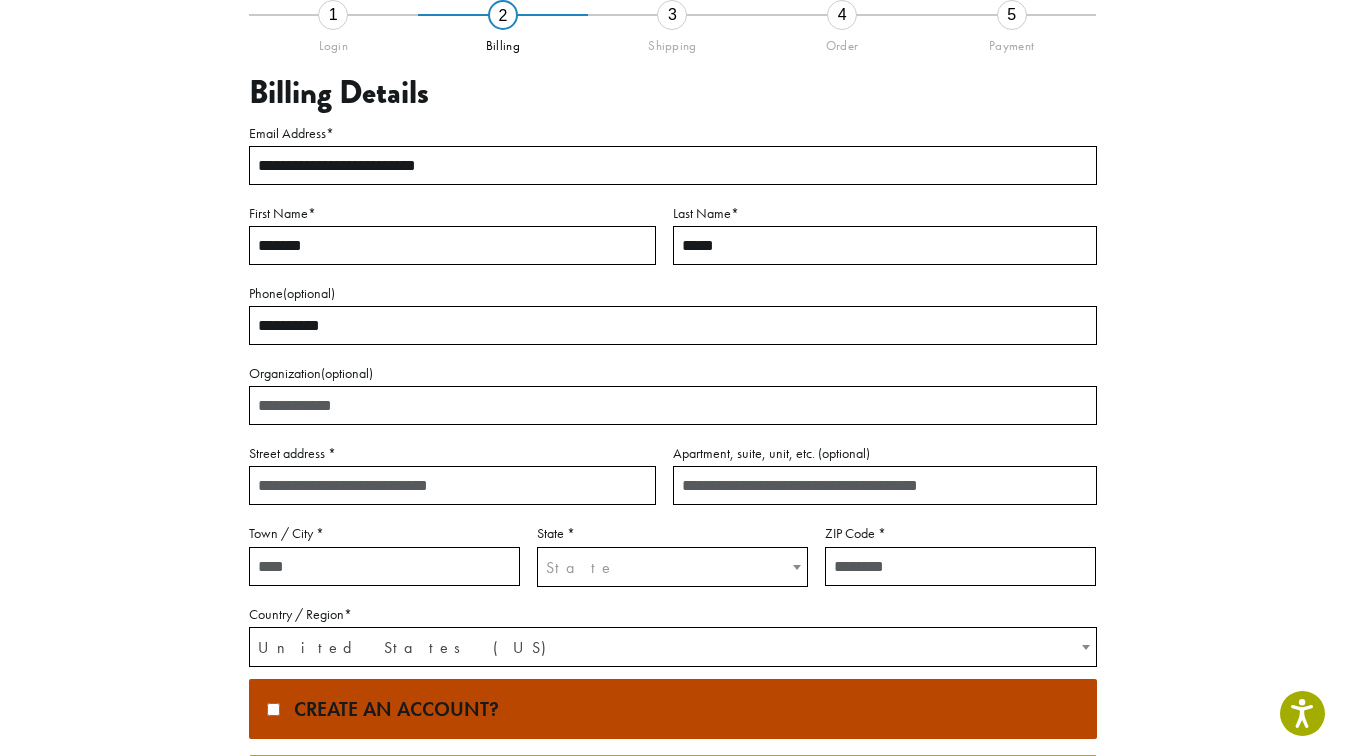 type on "**********" 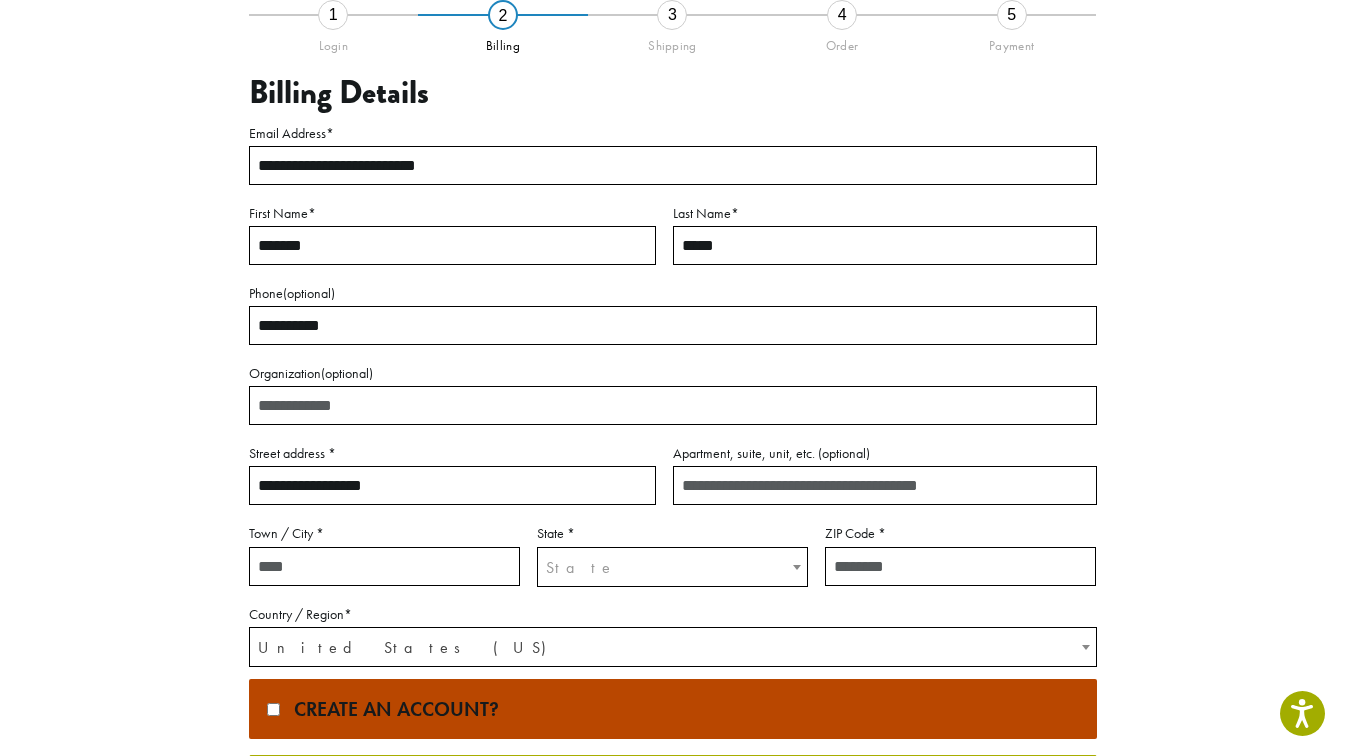 type on "**********" 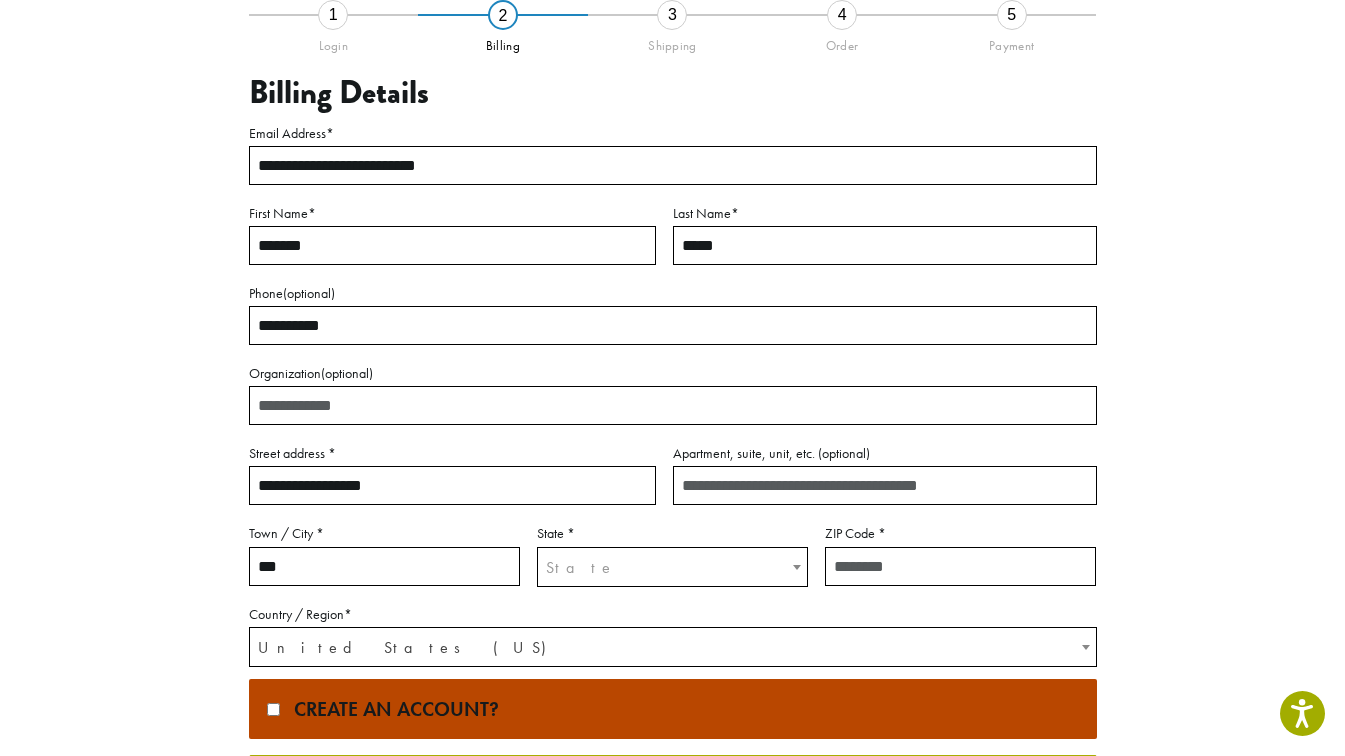 type on "******" 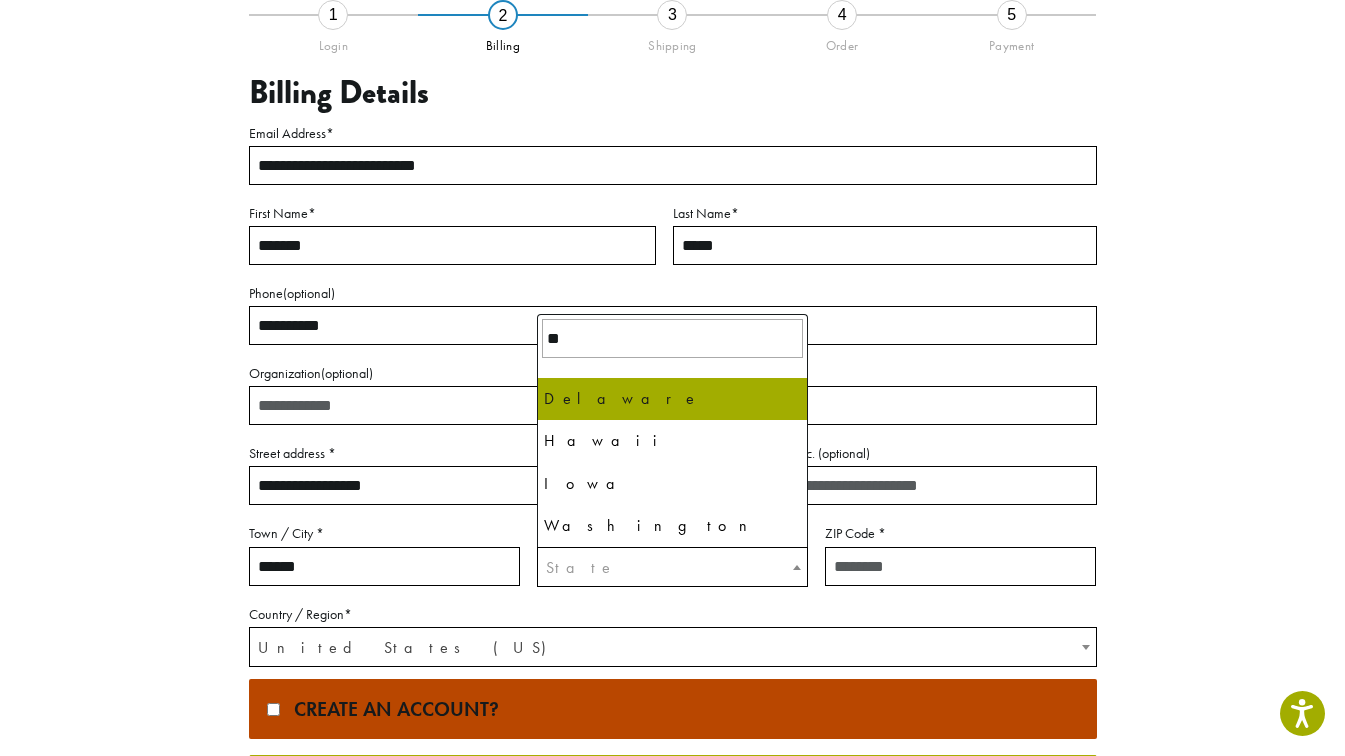 type on "**" 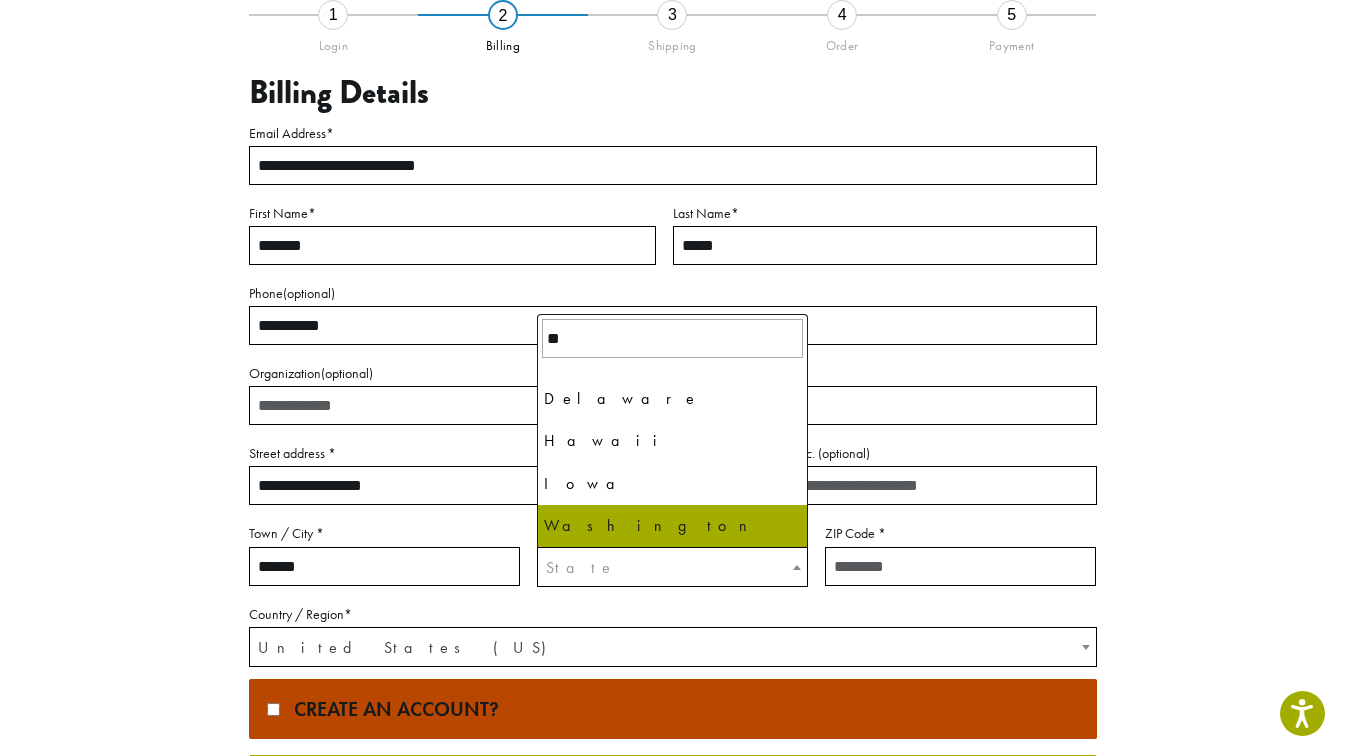 select on "**" 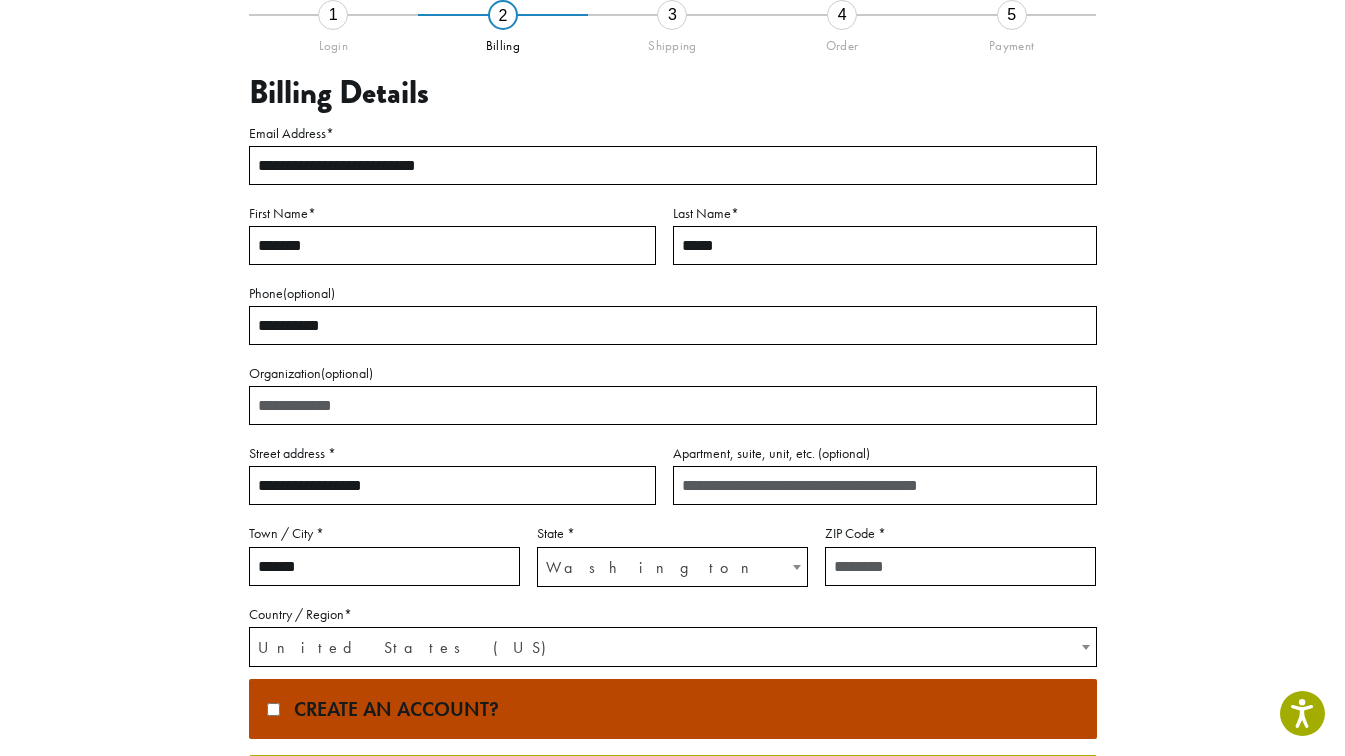 click on "ZIP Code   *" at bounding box center [960, 566] 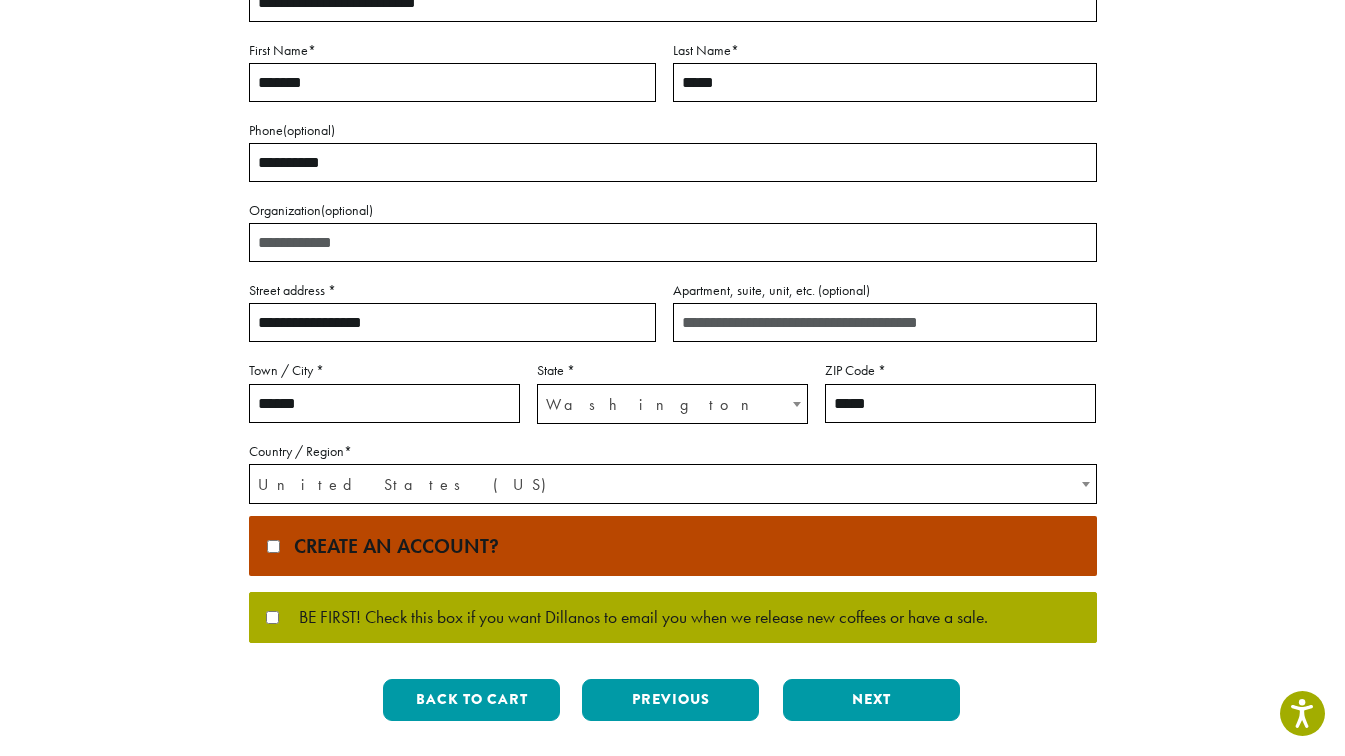 scroll, scrollTop: 359, scrollLeft: 0, axis: vertical 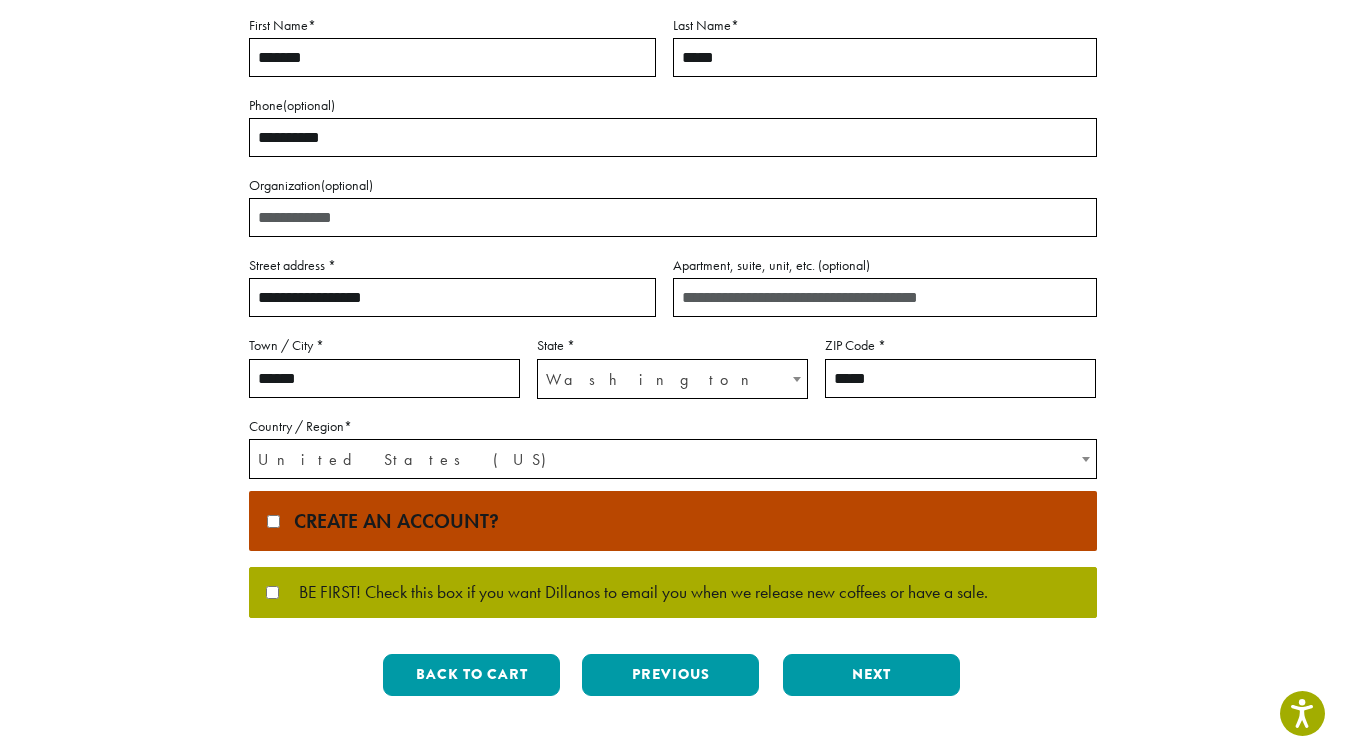 type on "*****" 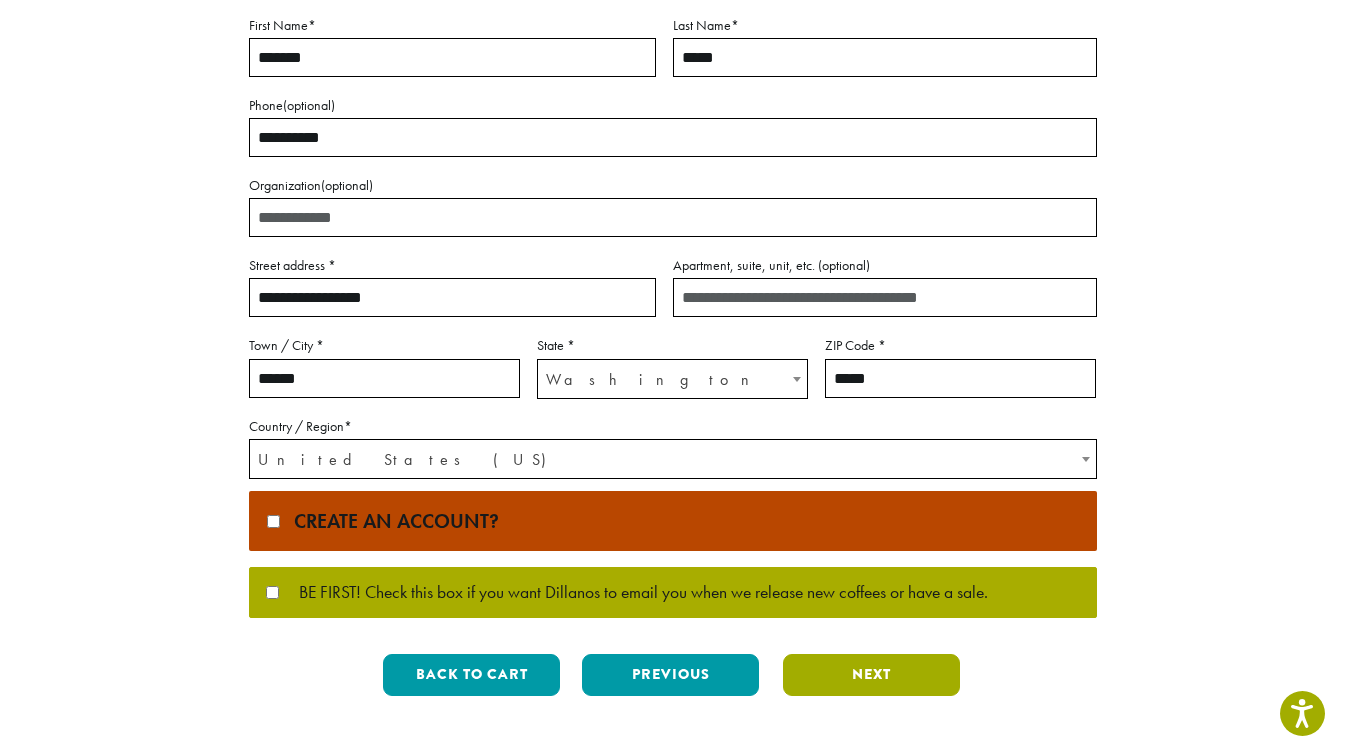 click on "Next" at bounding box center [871, 675] 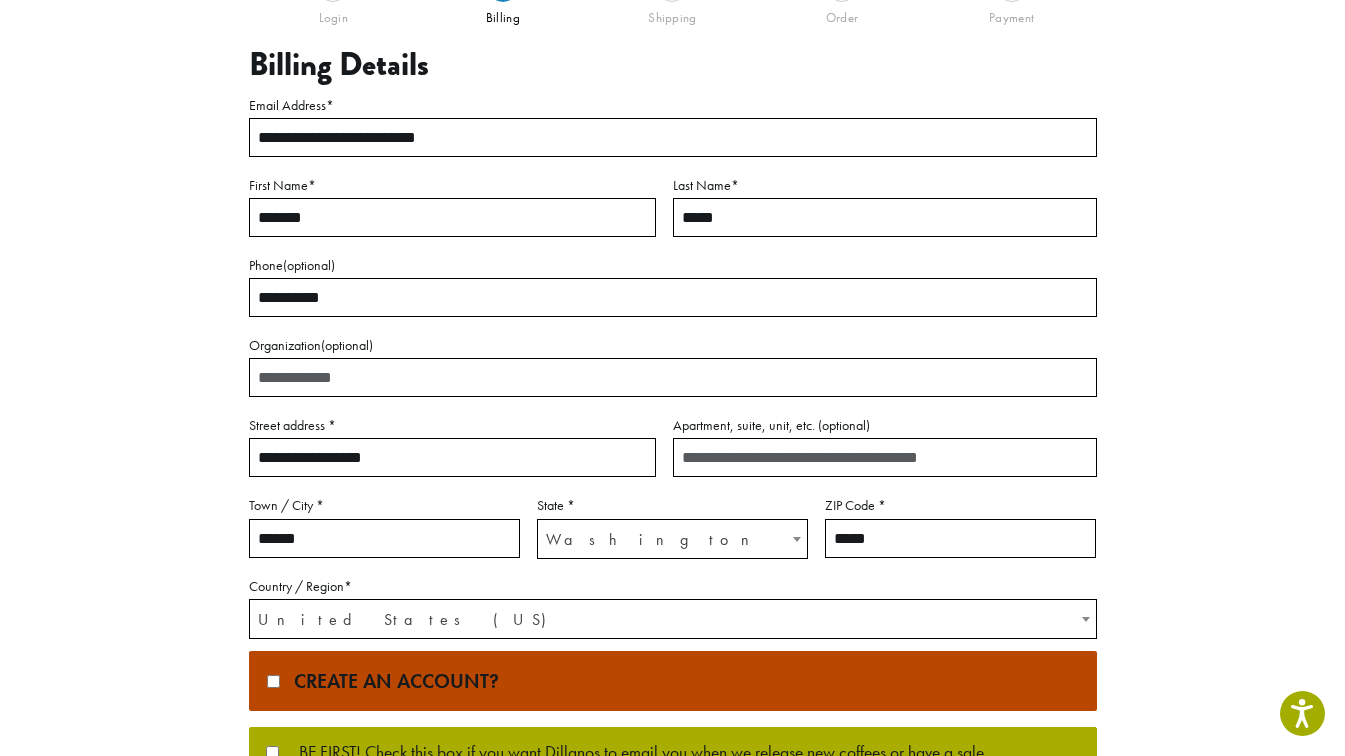 scroll, scrollTop: 88, scrollLeft: 0, axis: vertical 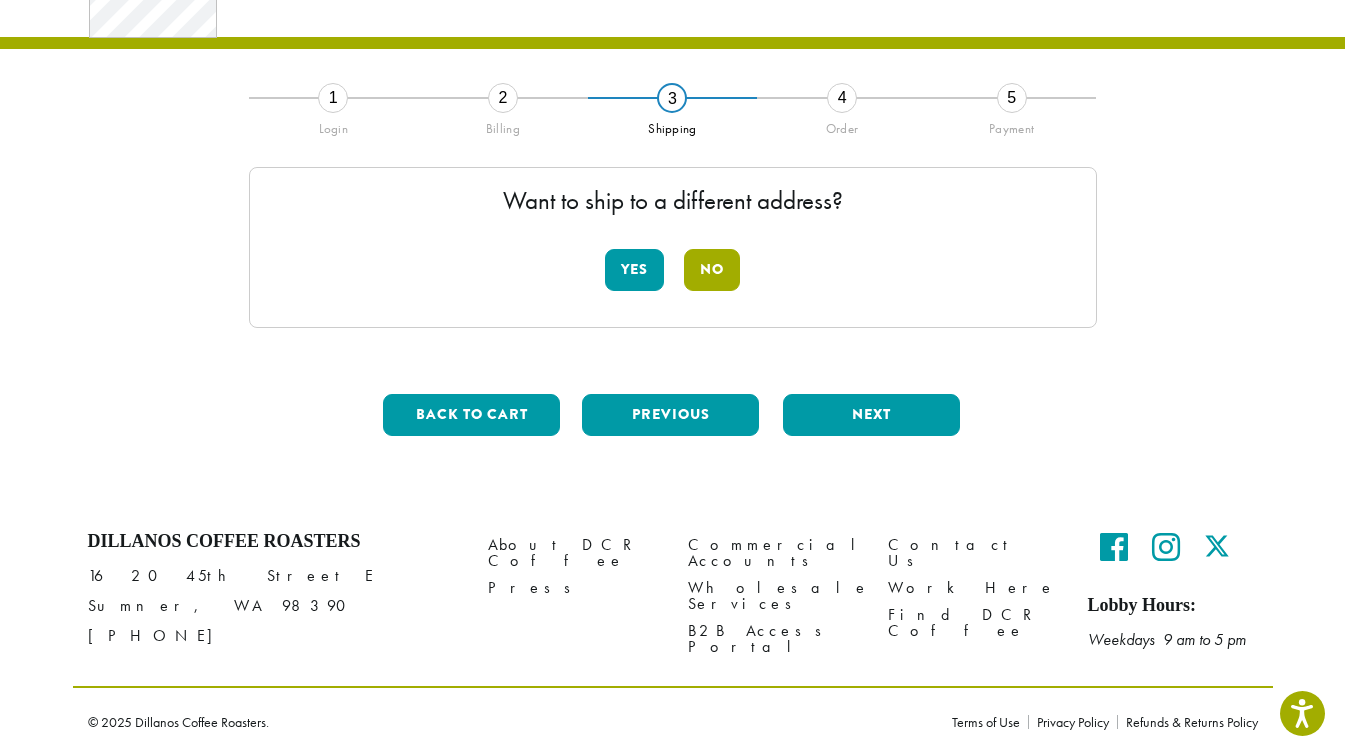 click on "No" at bounding box center (712, 270) 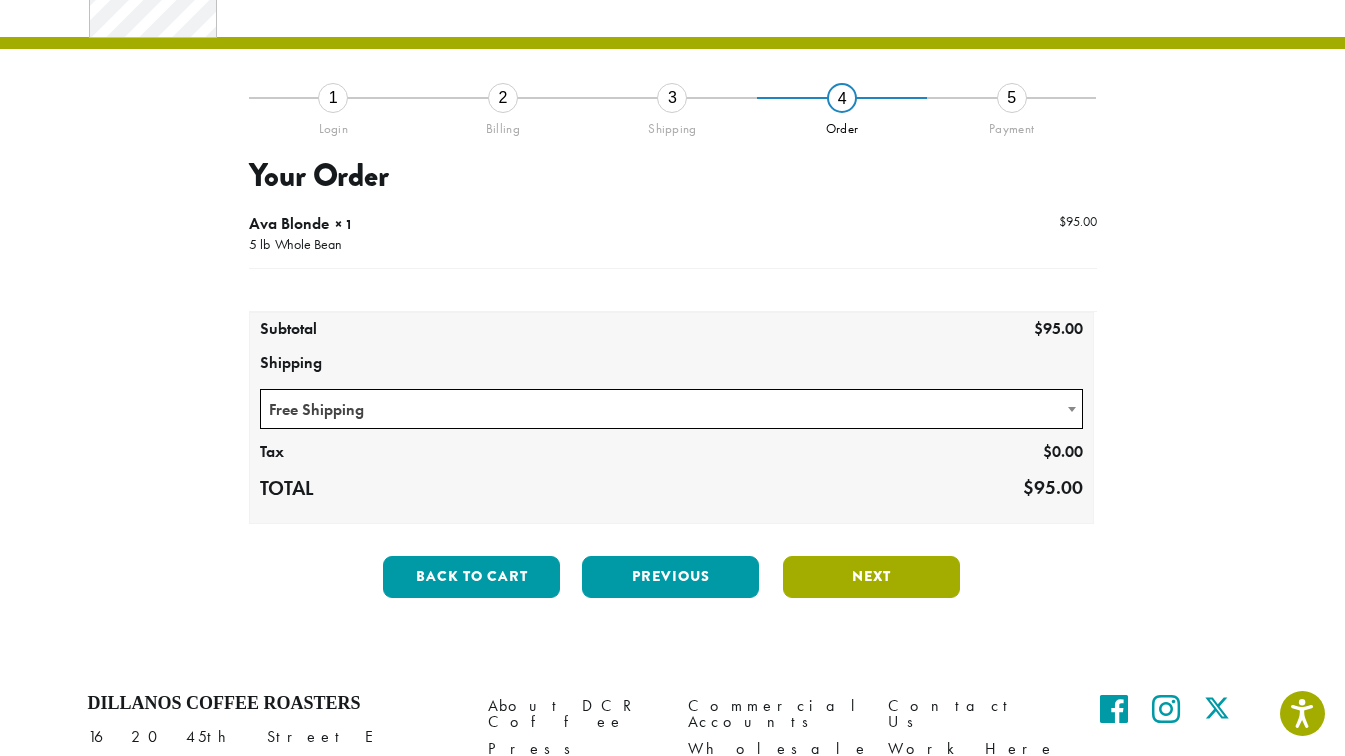 click on "Next" at bounding box center [871, 577] 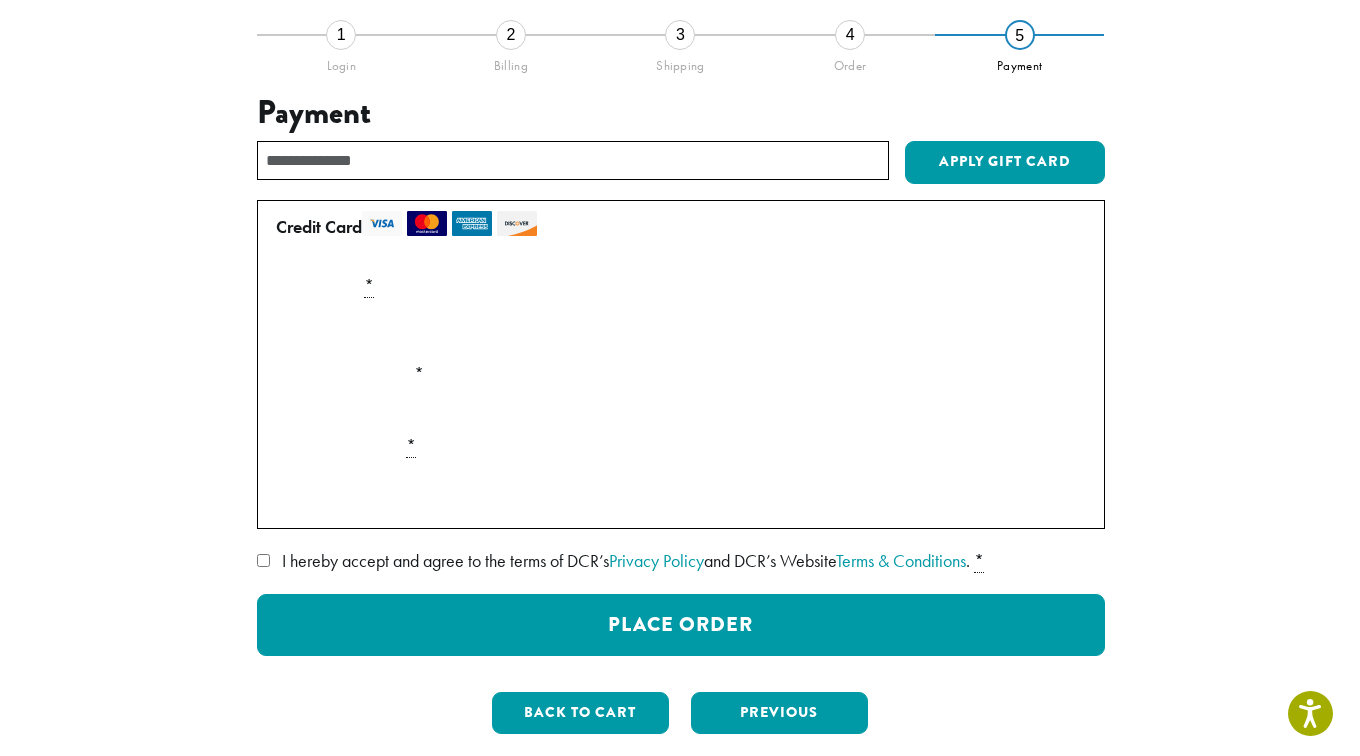 scroll, scrollTop: 165, scrollLeft: 0, axis: vertical 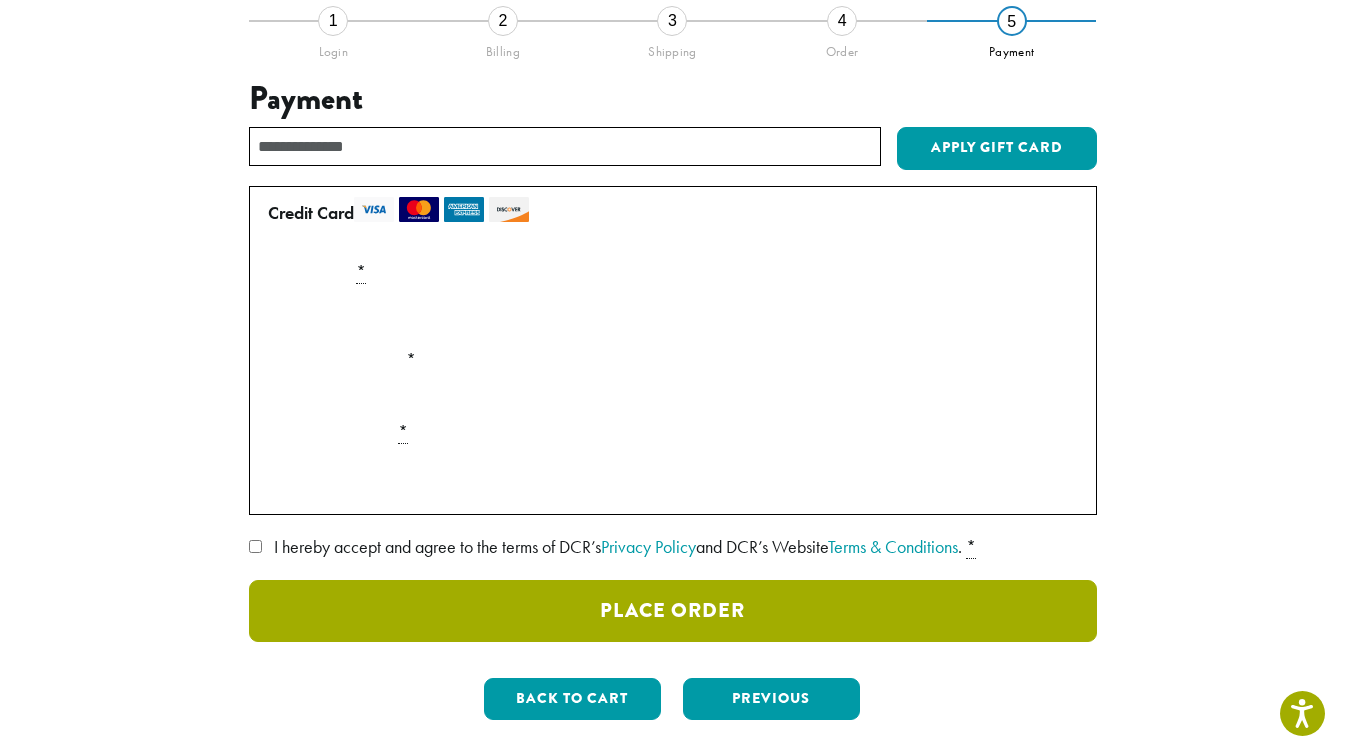 click on "Place Order" at bounding box center [673, 611] 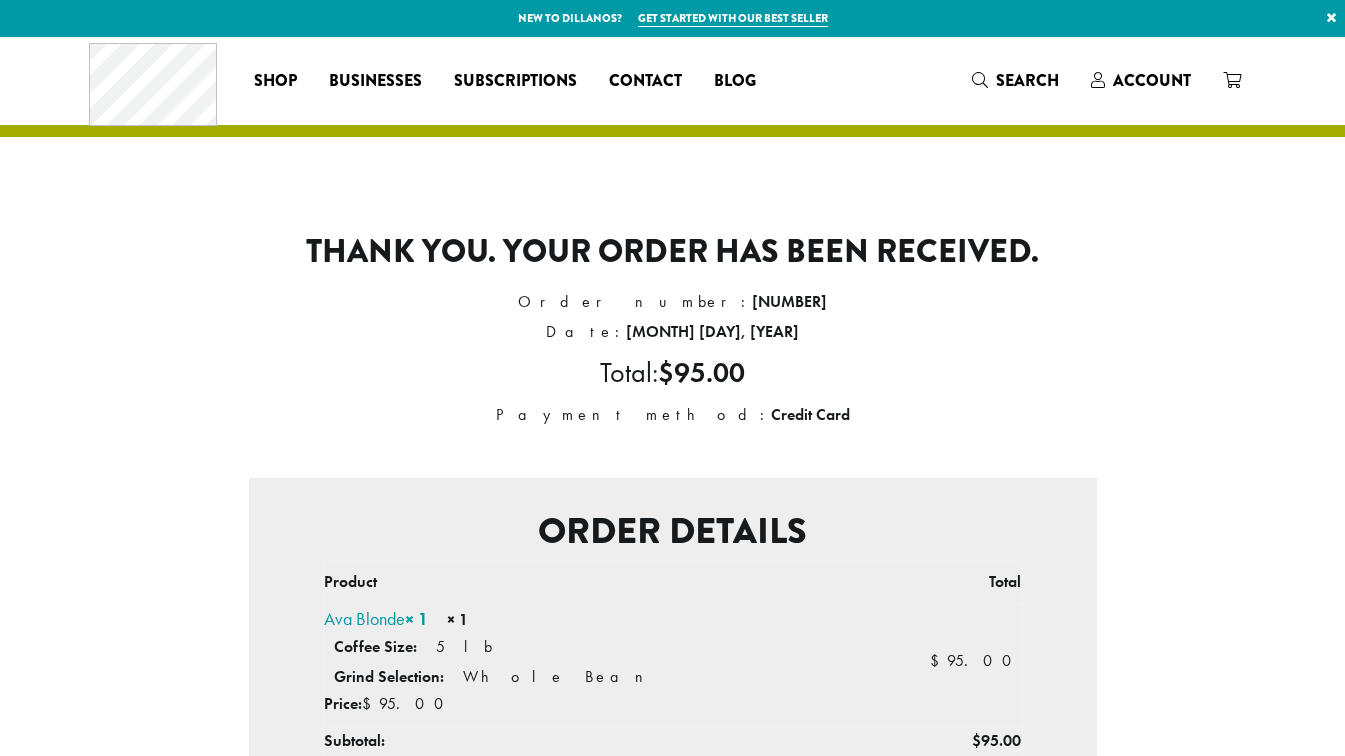 scroll, scrollTop: 0, scrollLeft: 0, axis: both 